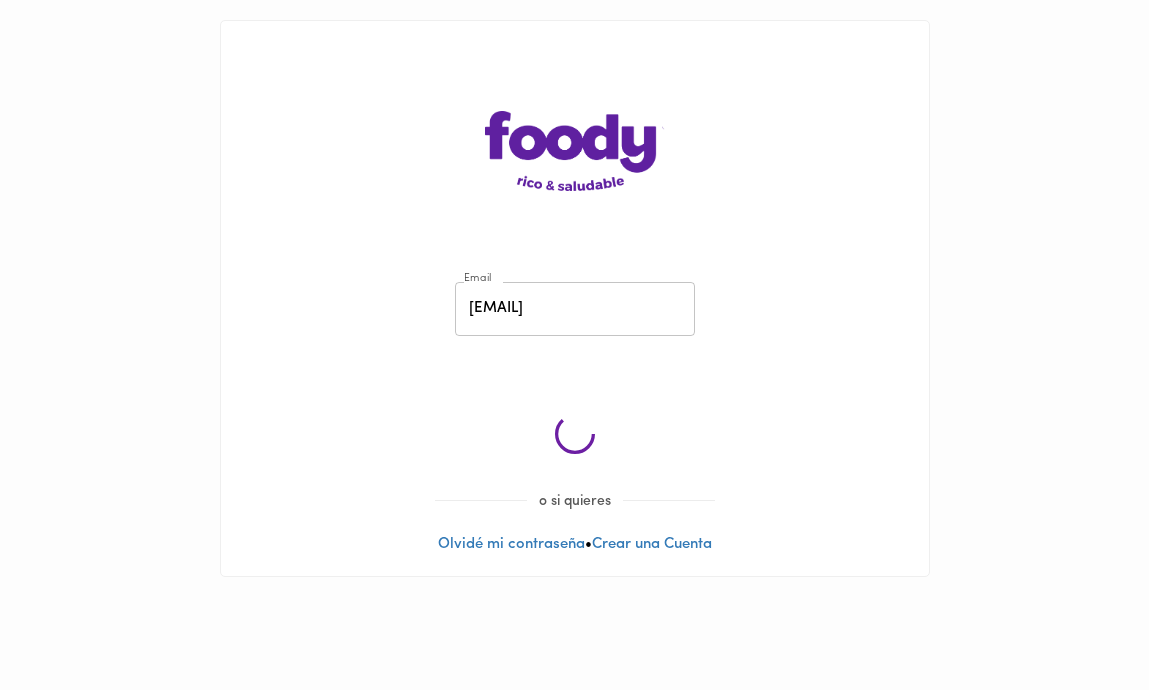 scroll, scrollTop: 0, scrollLeft: 0, axis: both 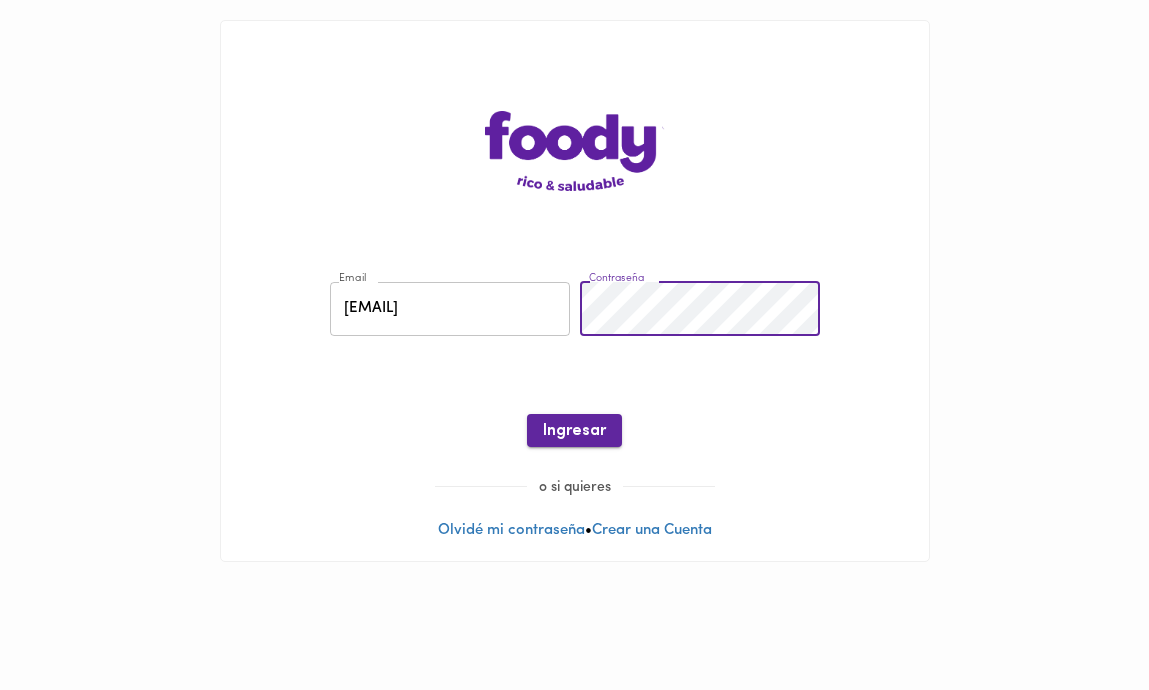click on "Ingresar" at bounding box center (574, 430) 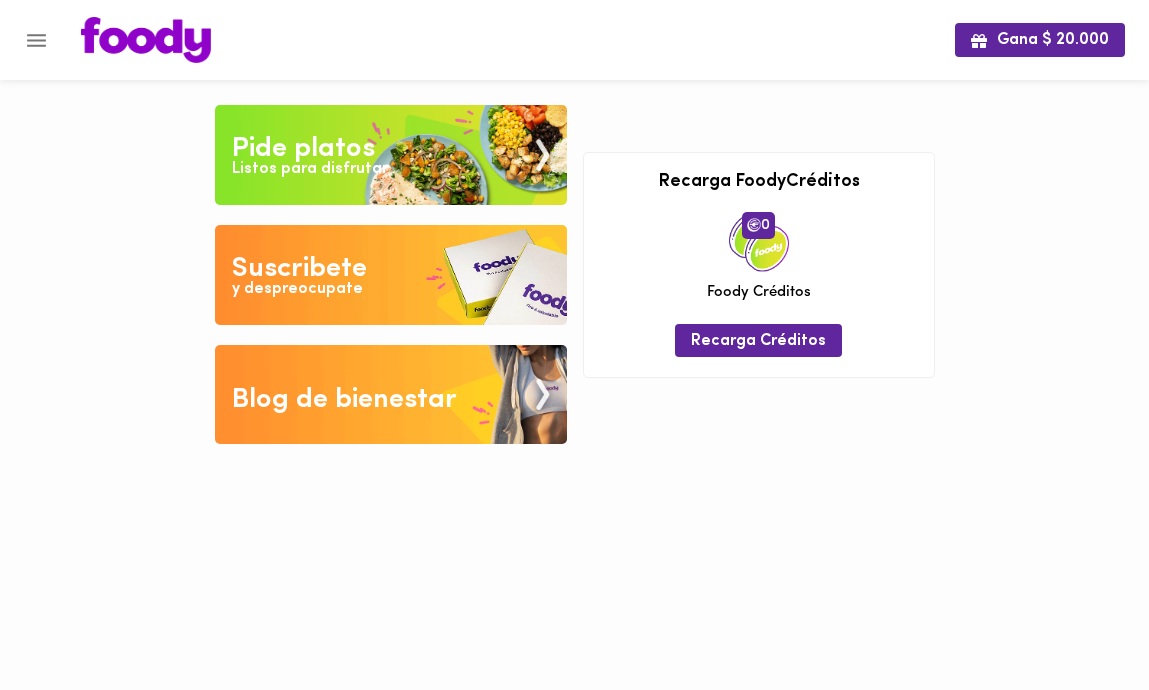 click at bounding box center [391, 275] 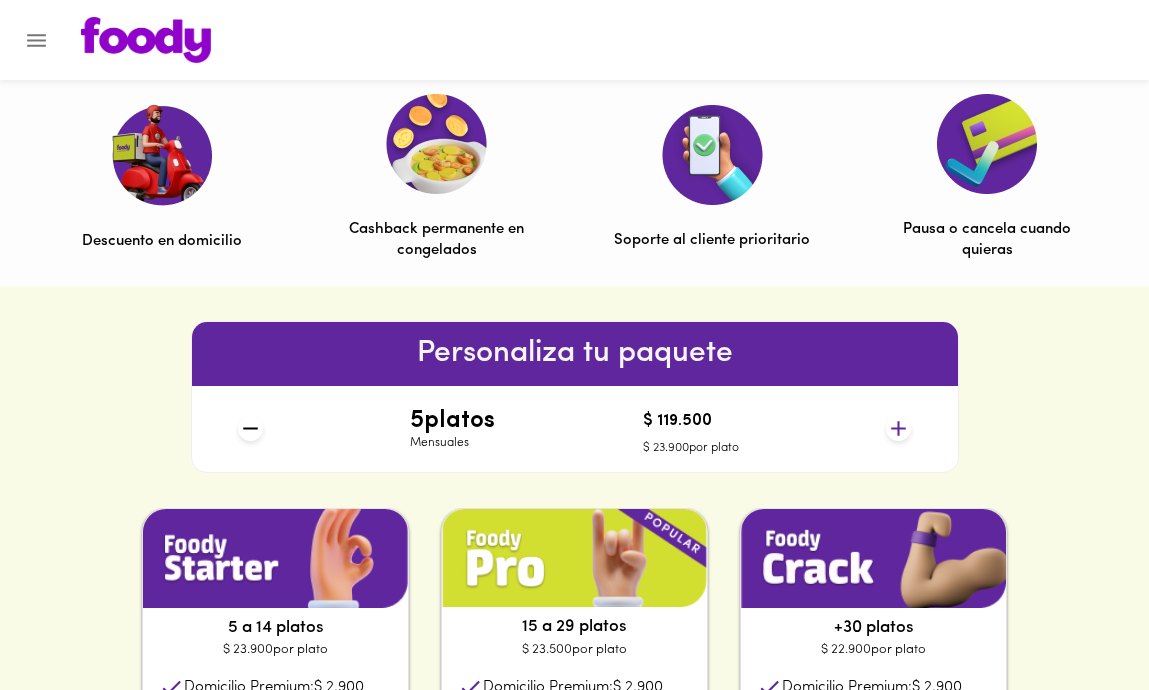 scroll, scrollTop: 726, scrollLeft: 0, axis: vertical 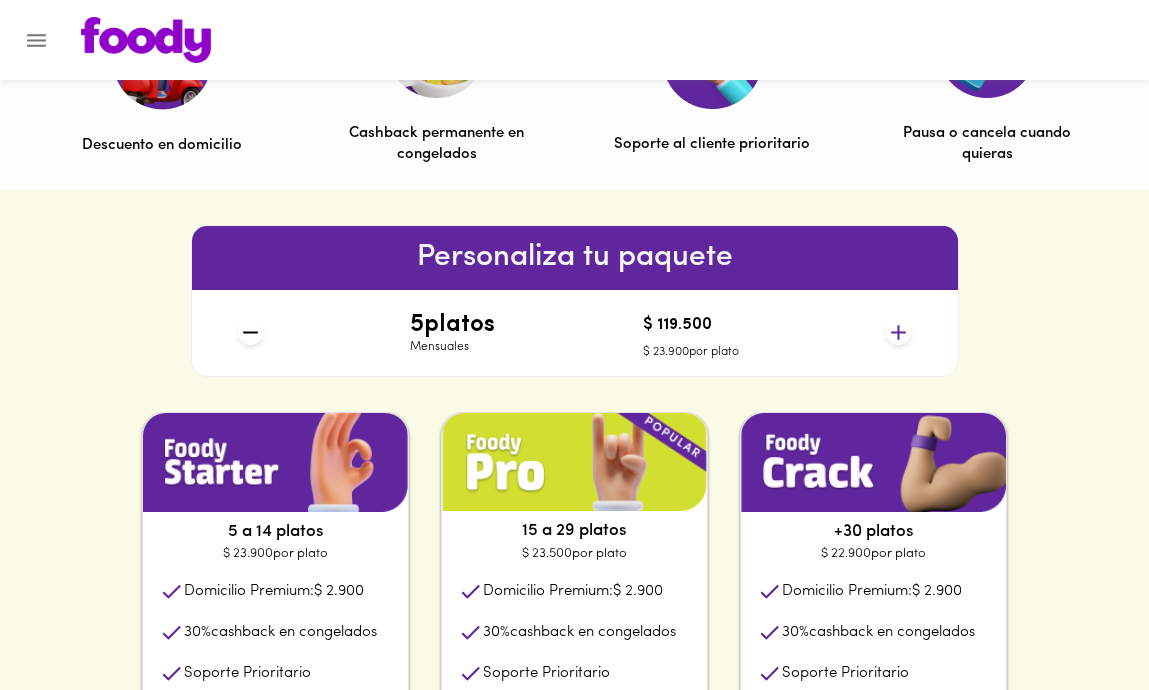 click 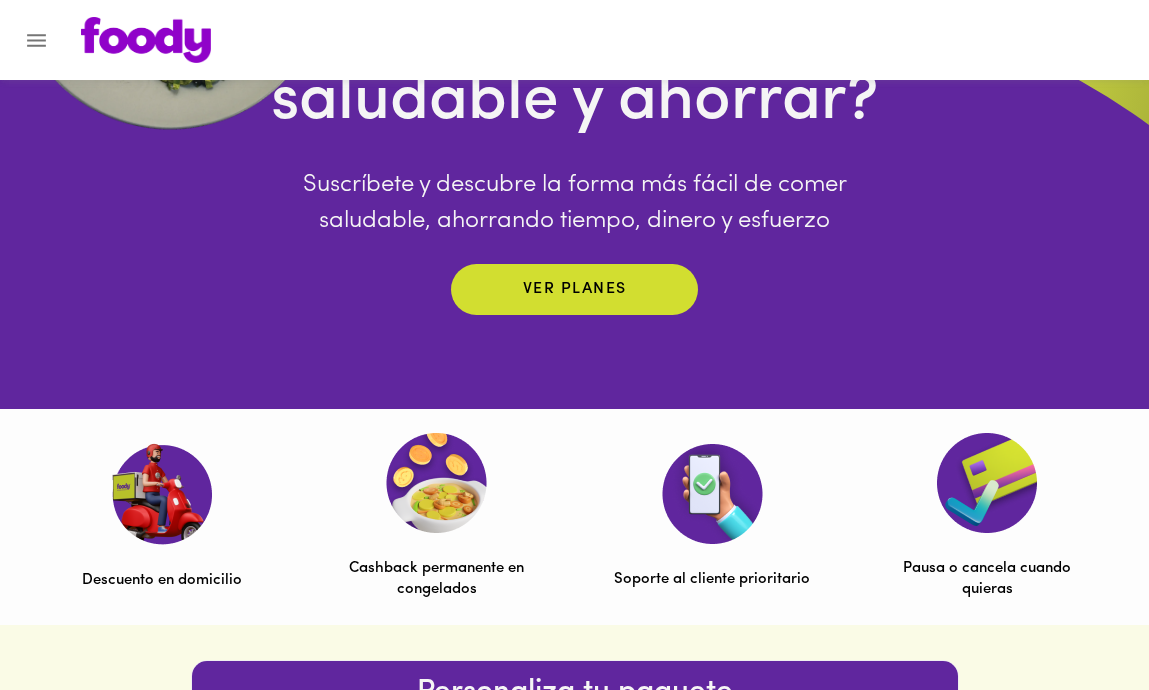 scroll, scrollTop: 0, scrollLeft: 0, axis: both 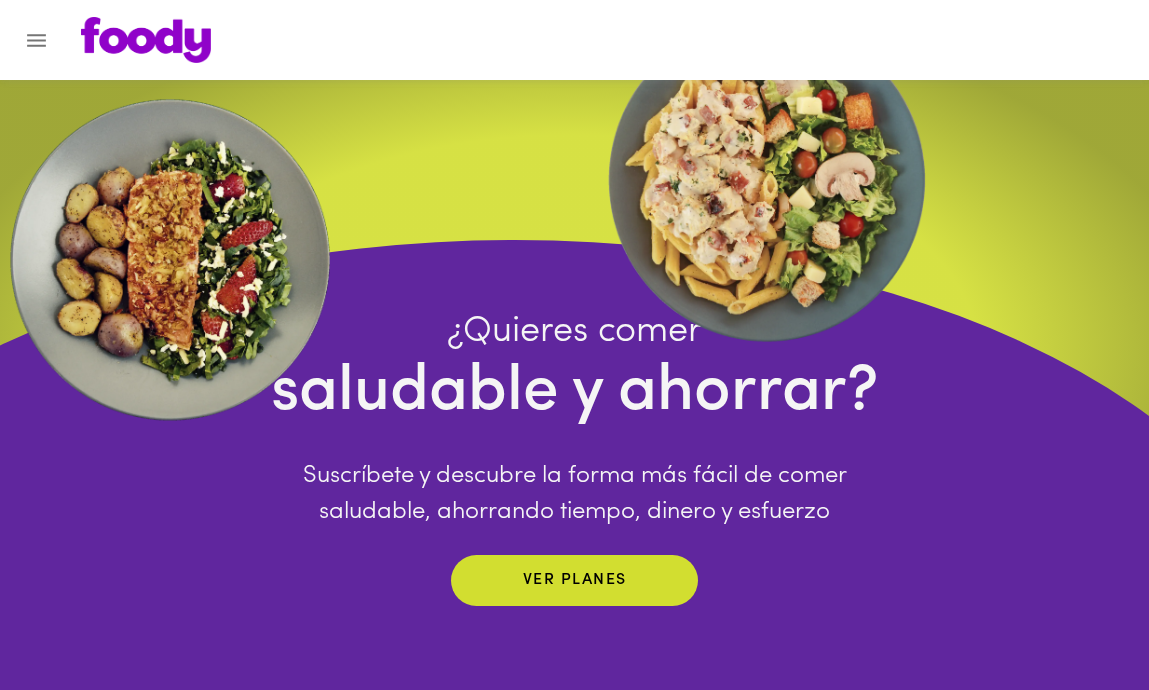 click 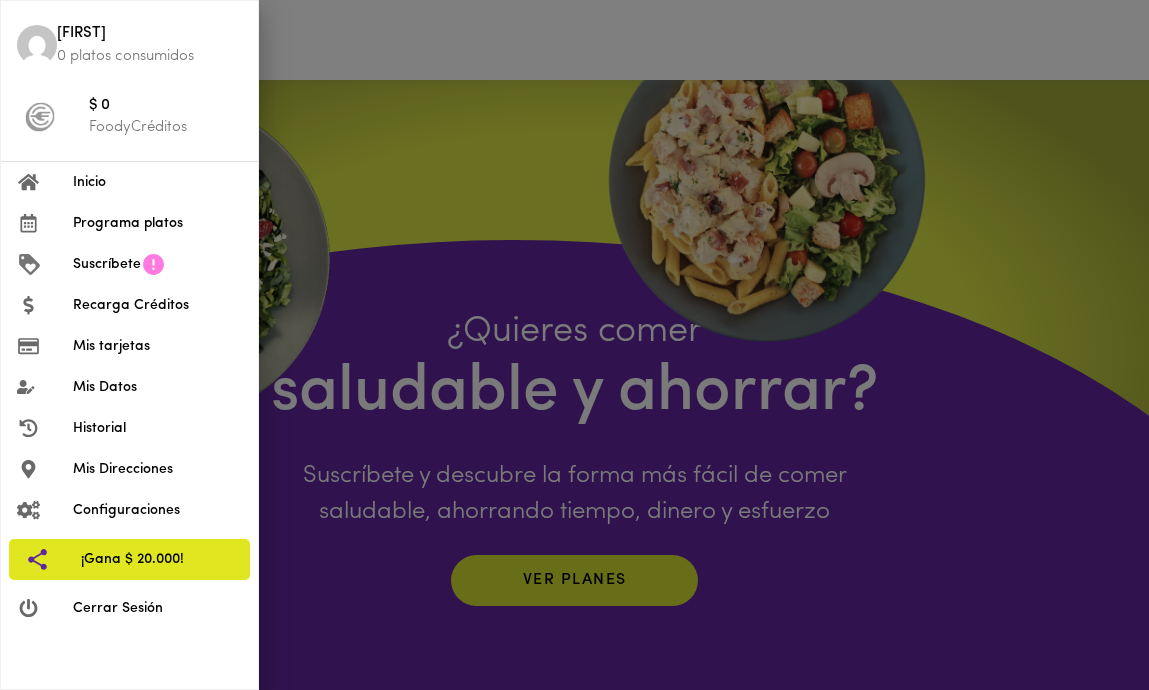 click on "Inicio" at bounding box center [157, 182] 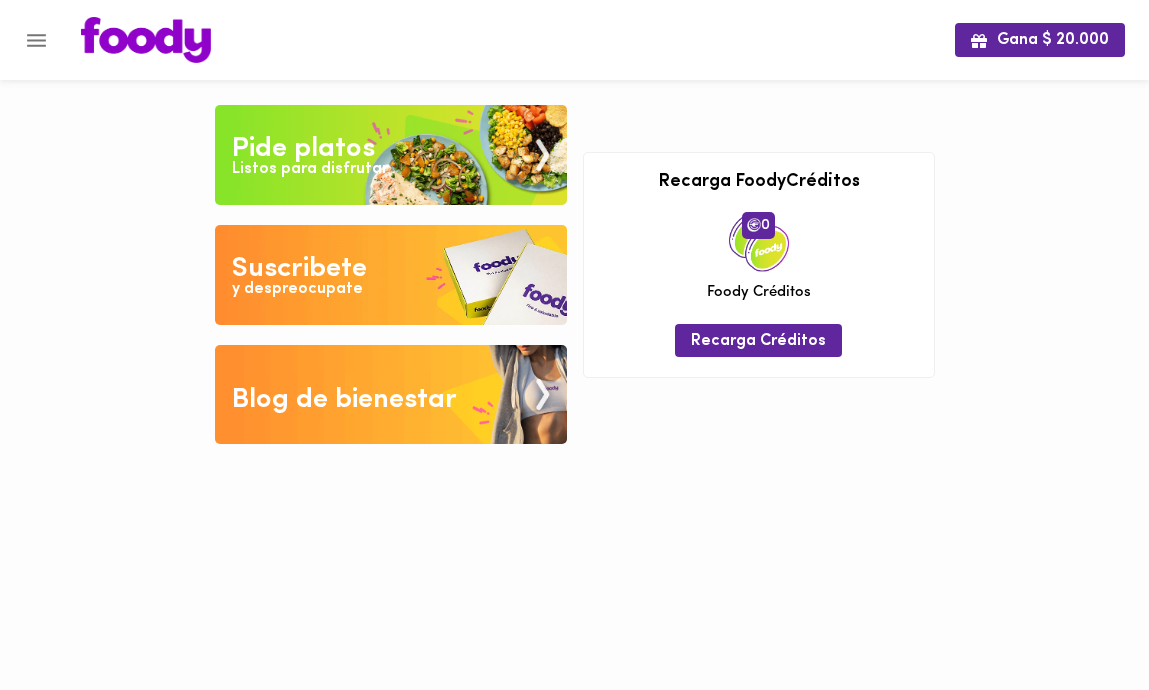 click on "Pide platos" at bounding box center [303, 149] 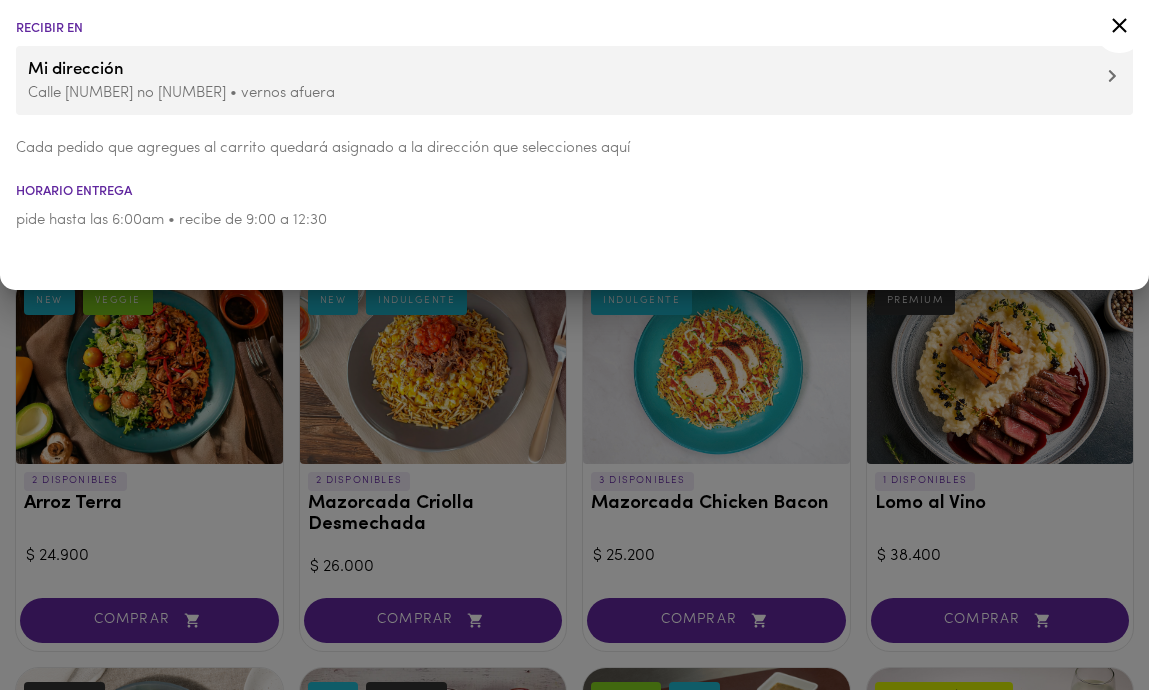 click at bounding box center [574, 345] 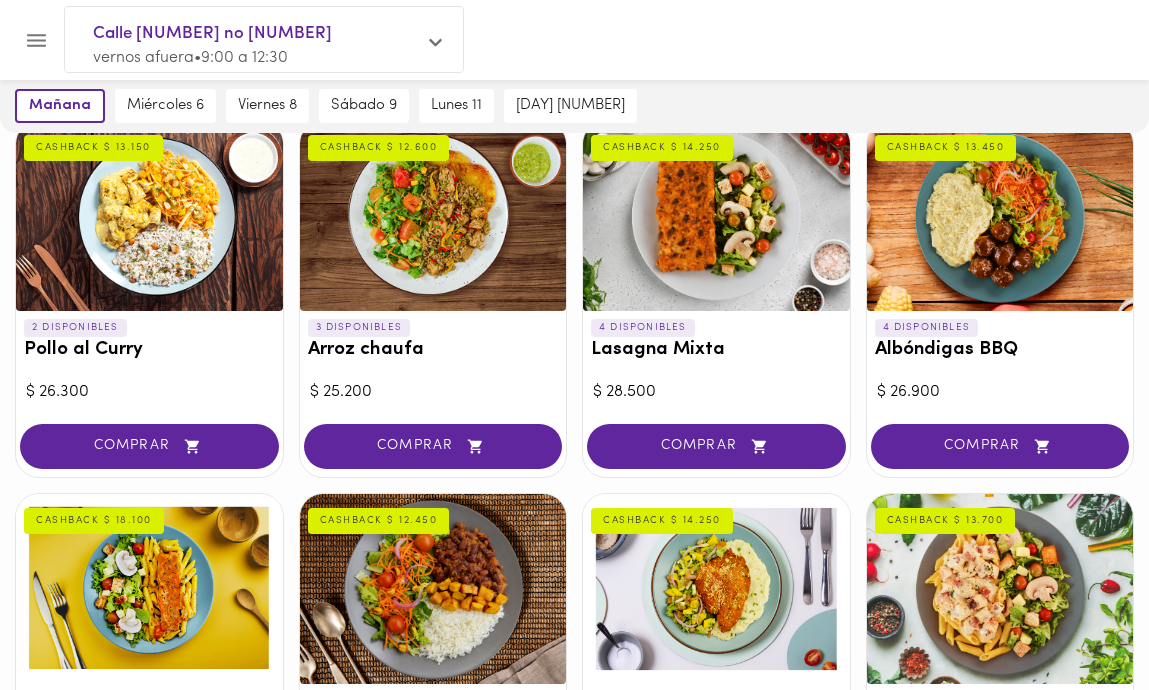 scroll, scrollTop: 1246, scrollLeft: 0, axis: vertical 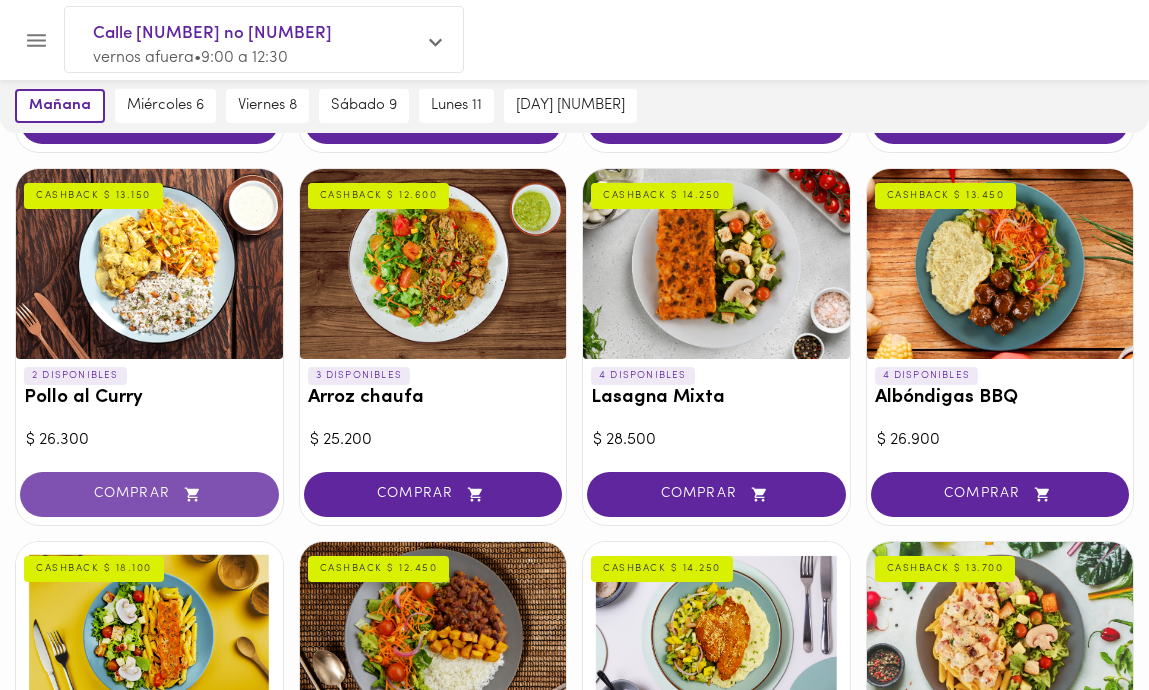 click on "COMPRAR" at bounding box center [149, 494] 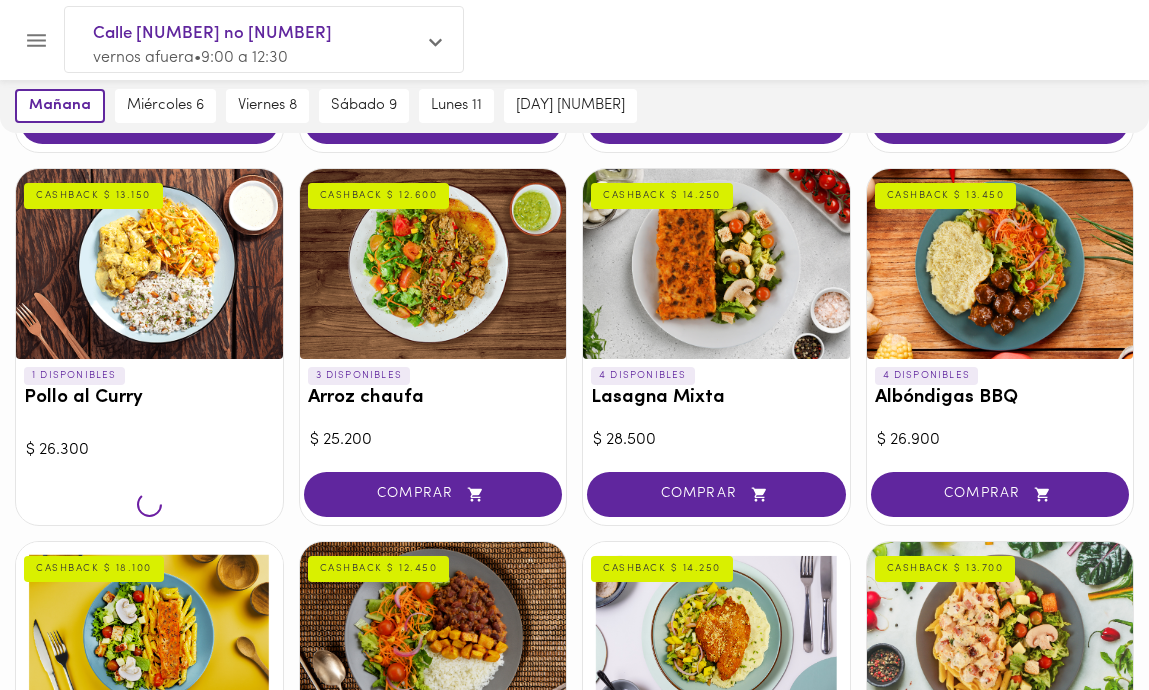 scroll, scrollTop: 1247, scrollLeft: 0, axis: vertical 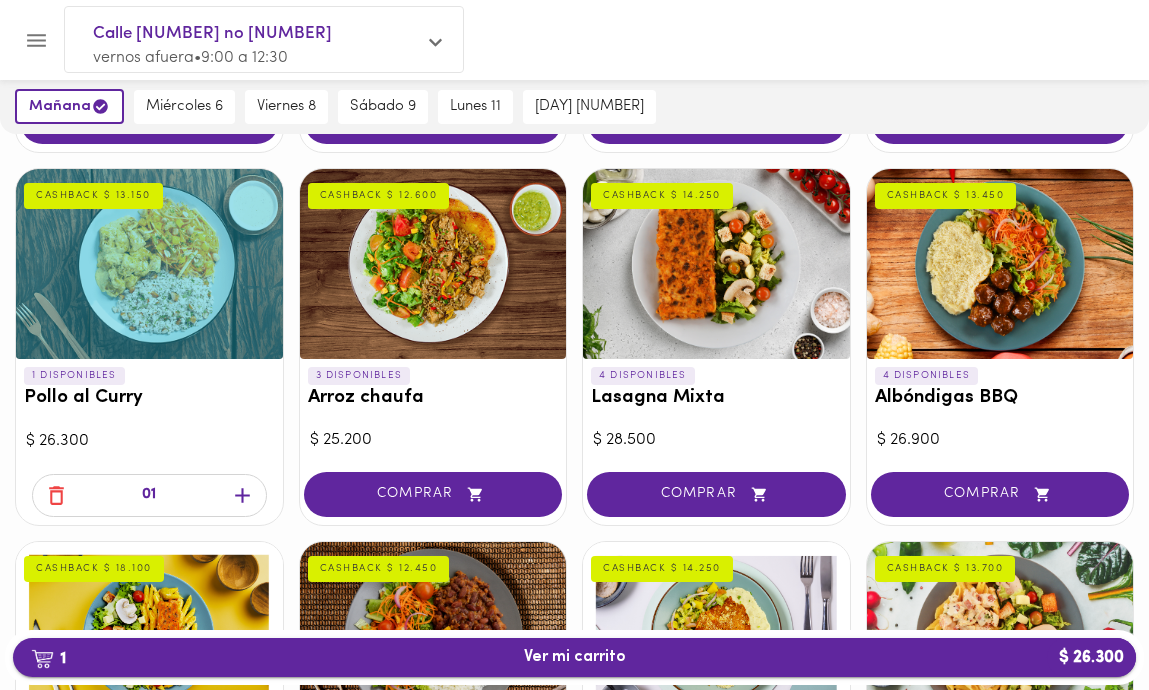 click on "[NUMBER] Ver mi carrito $ [PRICE]" at bounding box center [574, 657] 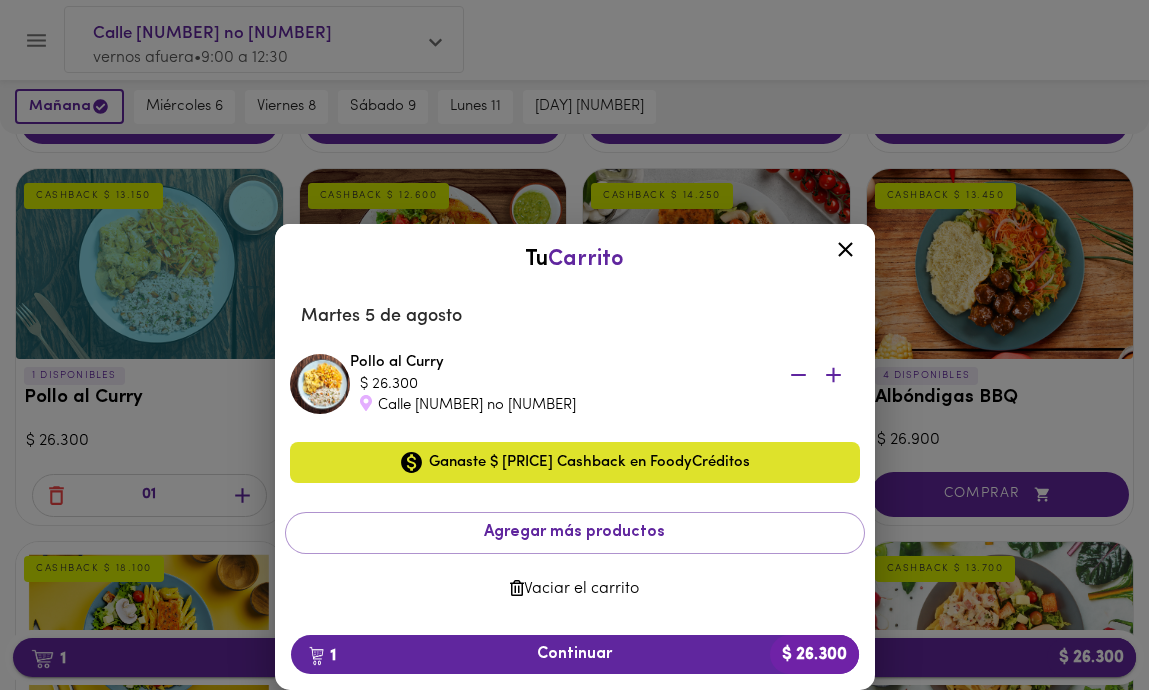 click on "[NUMBER] Continuar $ [PRICE]" at bounding box center (575, 654) 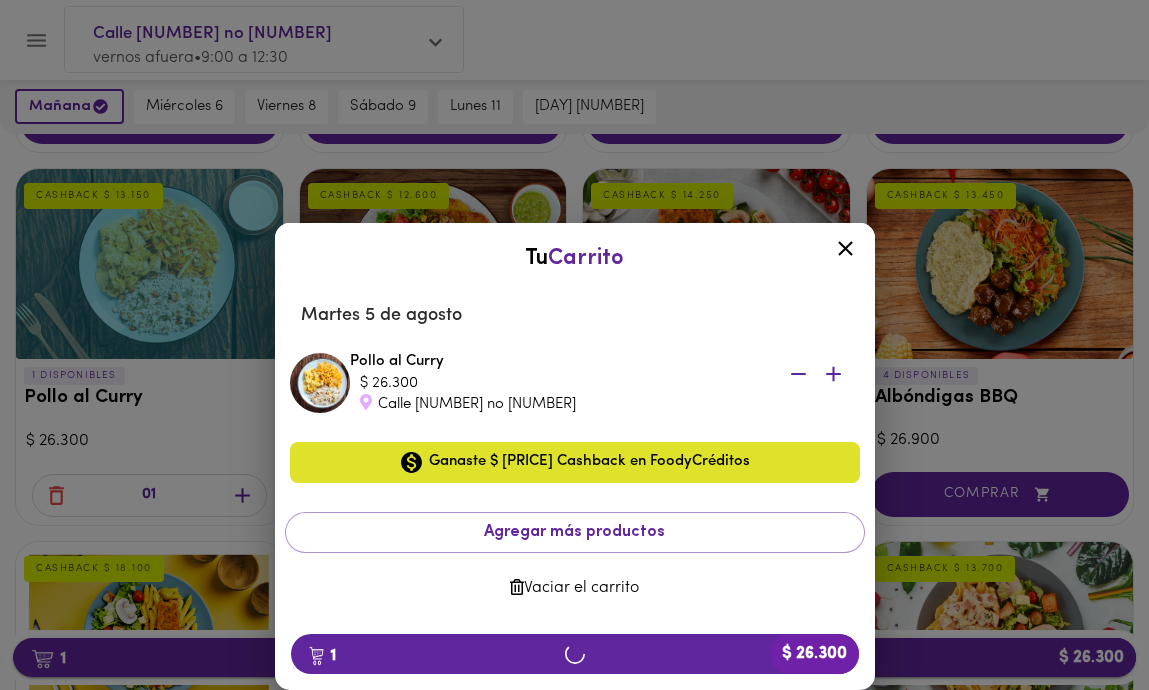 scroll, scrollTop: 0, scrollLeft: 0, axis: both 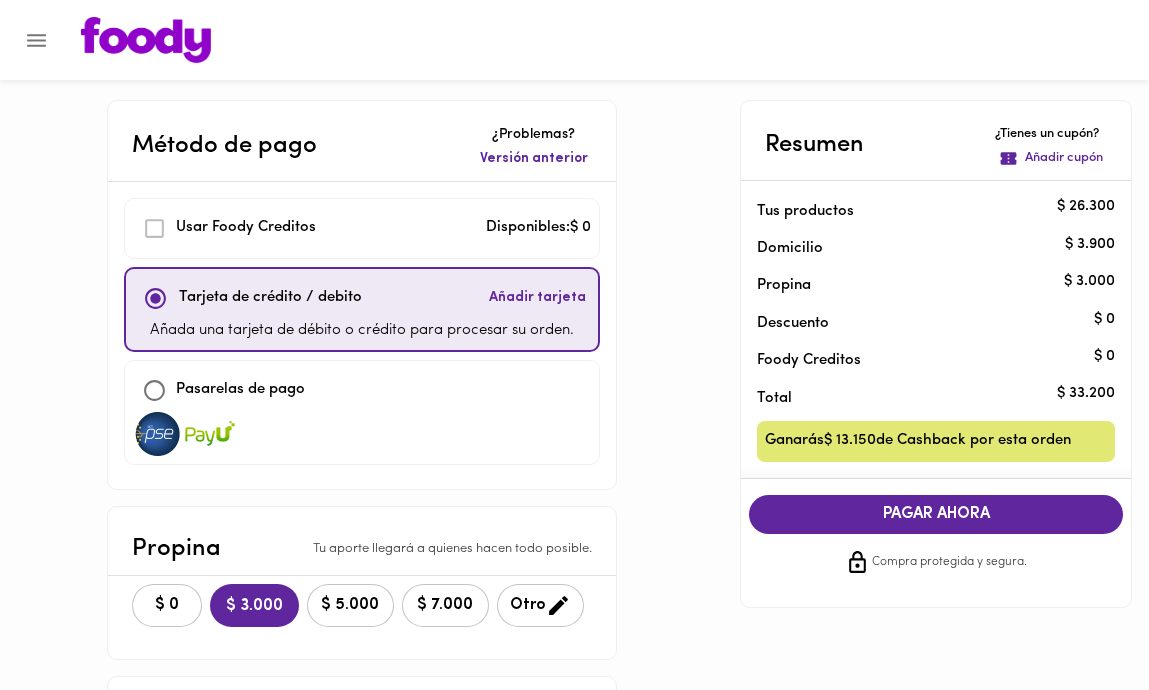 click 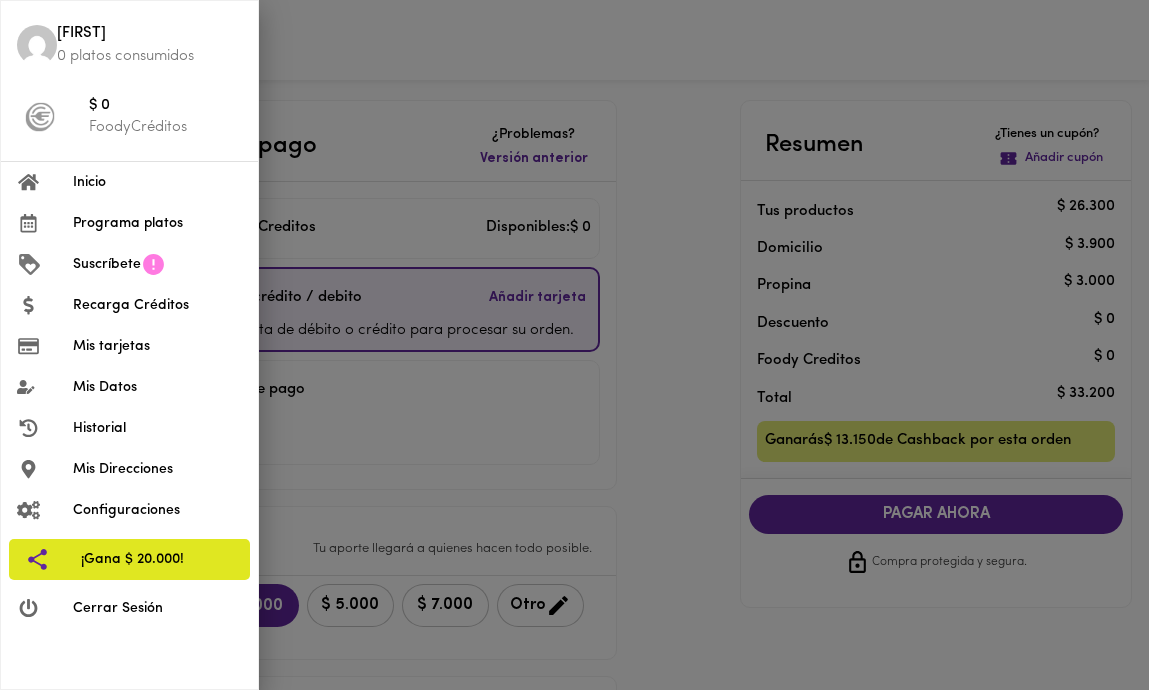 click on "Inicio" at bounding box center [157, 182] 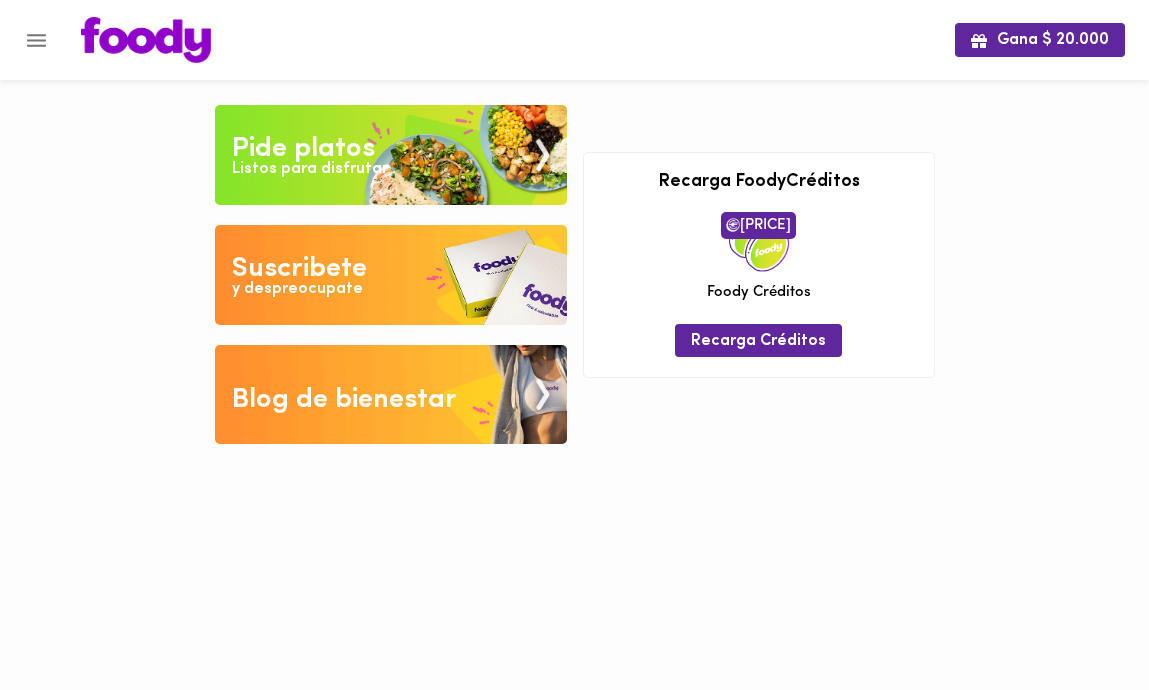 click 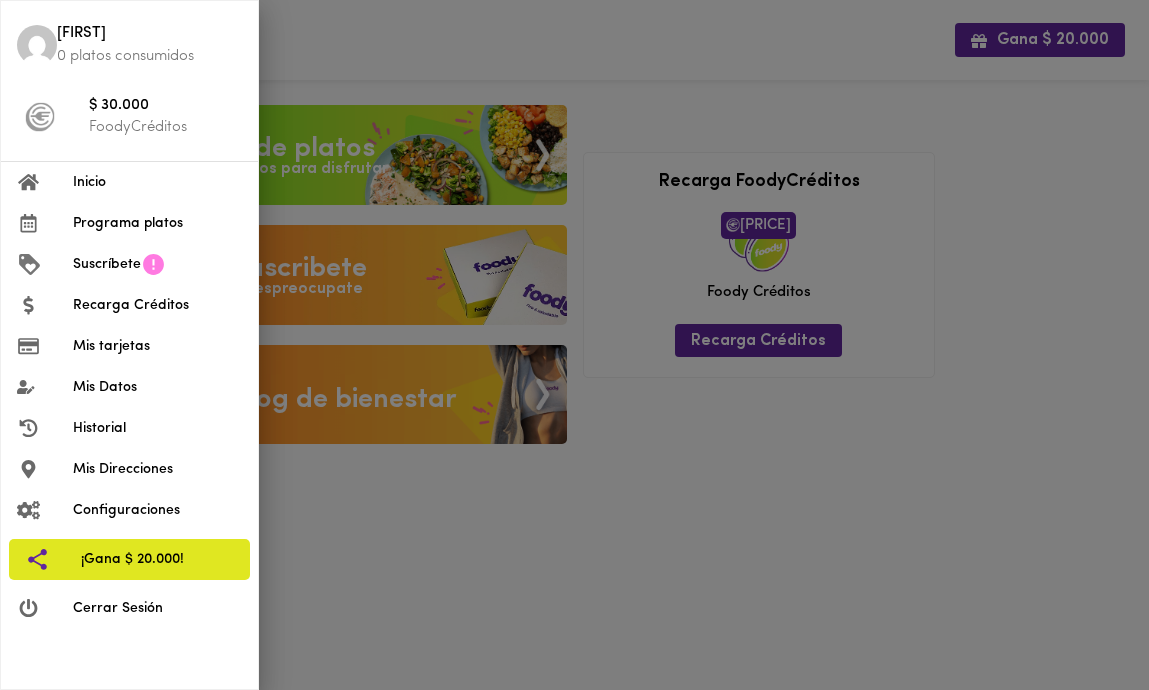 click at bounding box center (574, 345) 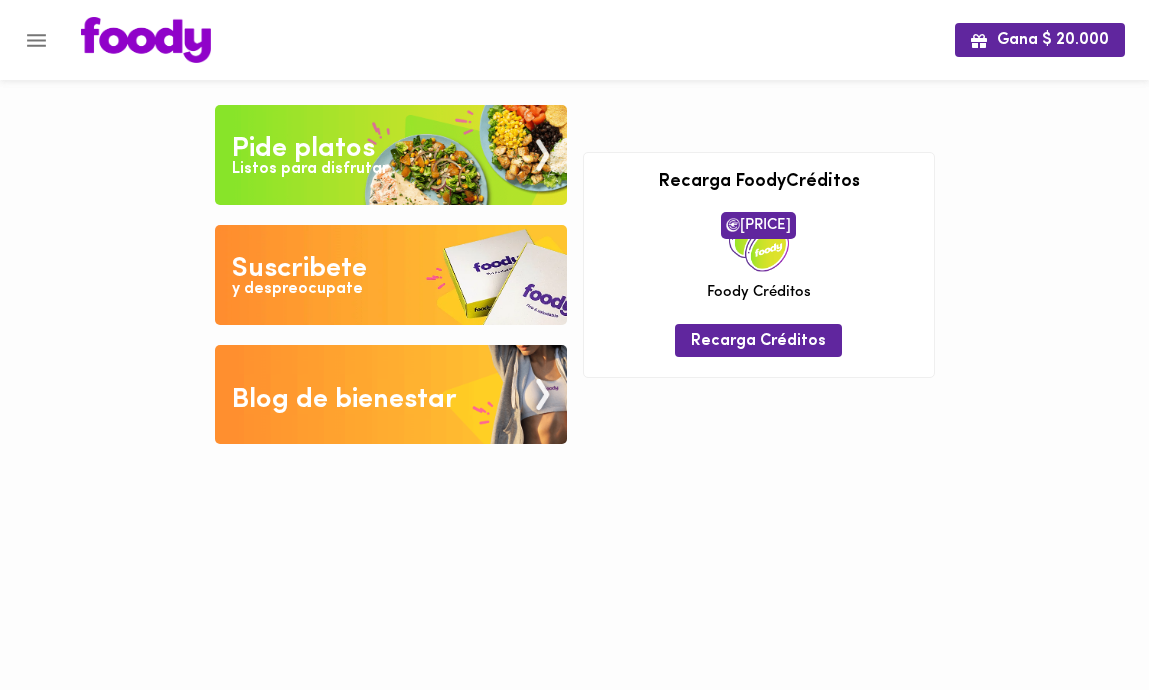 click on "Listos para disfrutar" at bounding box center [310, 169] 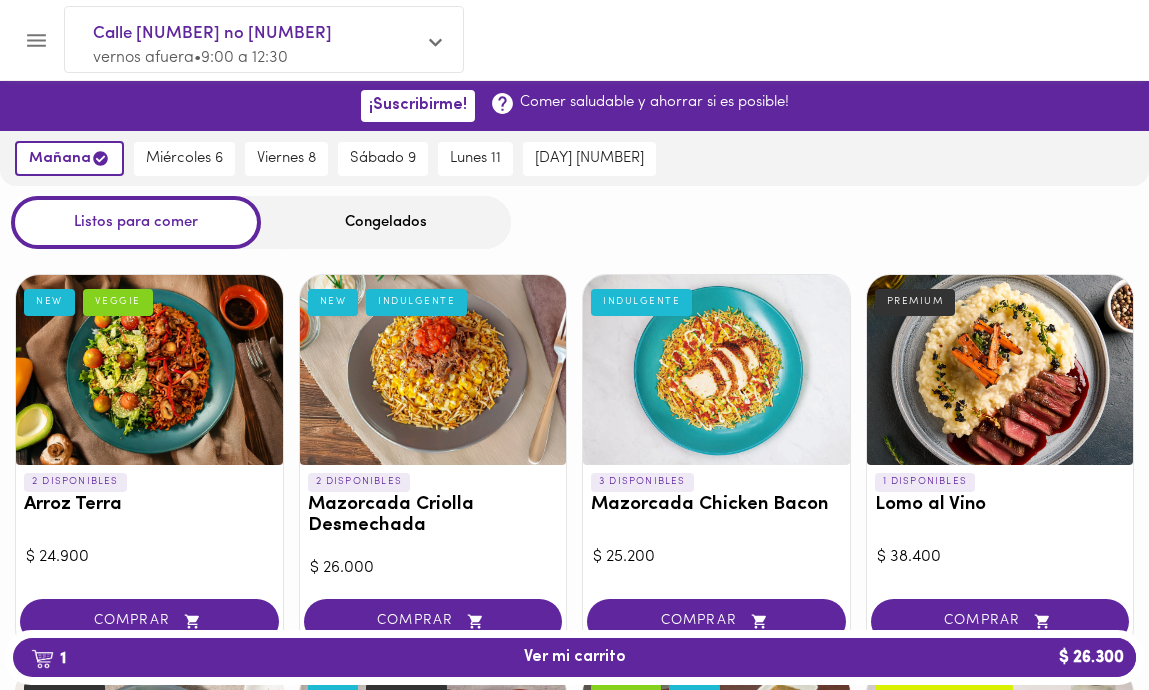 click 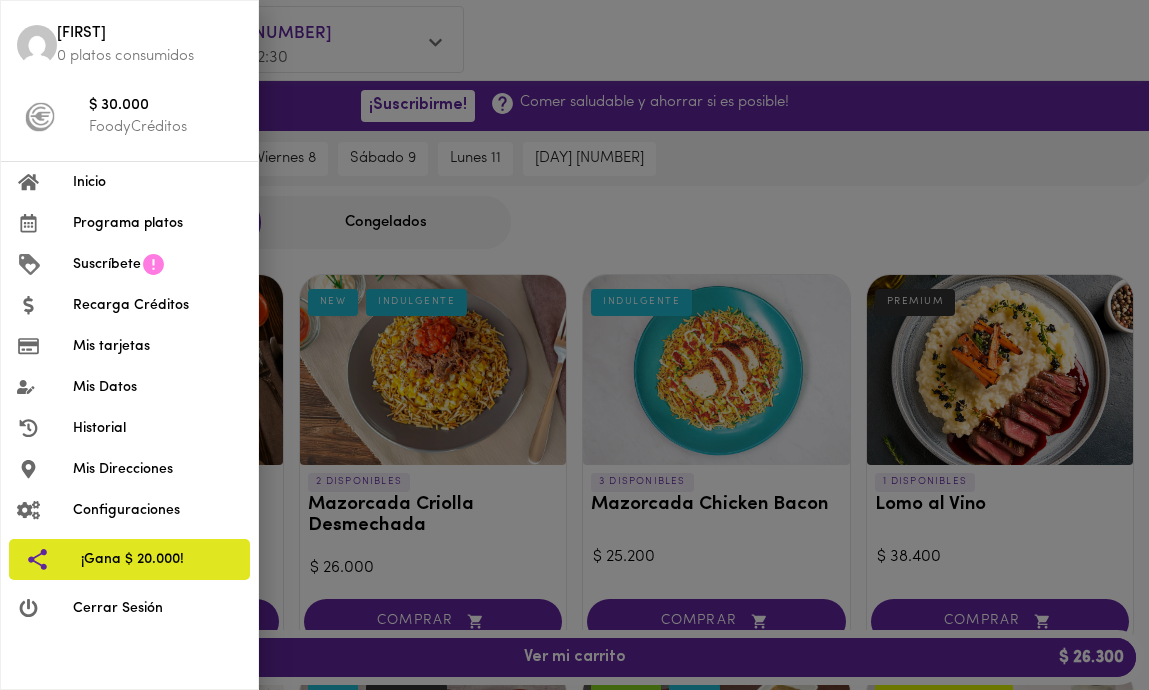 click at bounding box center (574, 345) 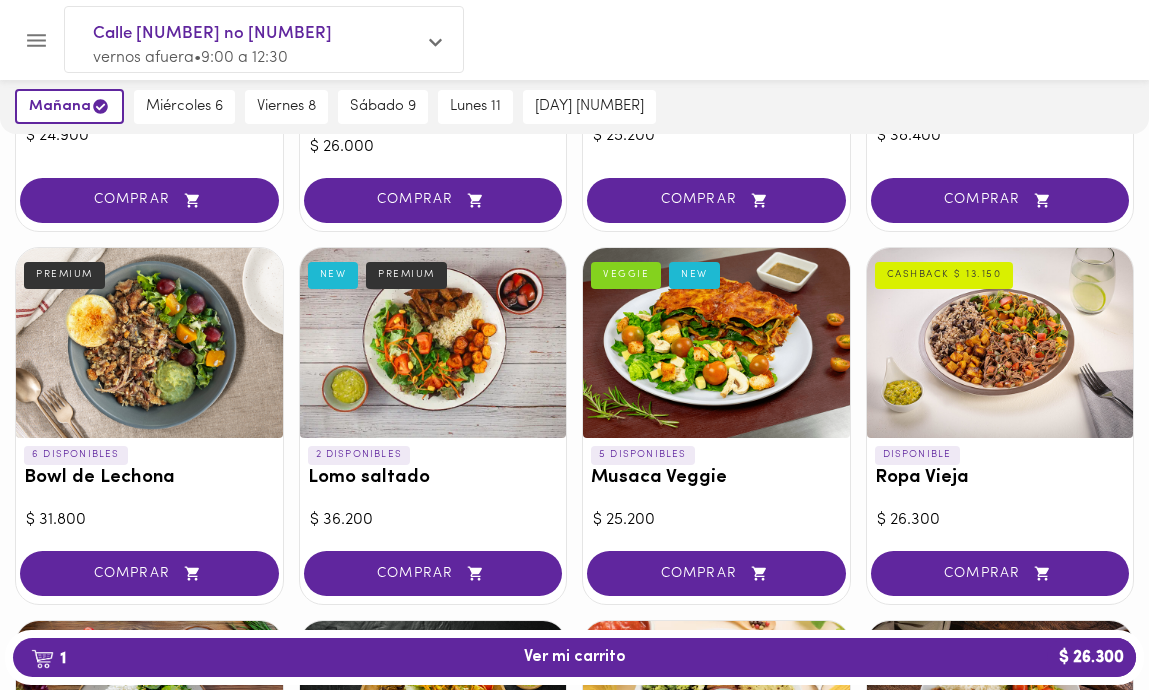 scroll, scrollTop: 405, scrollLeft: 0, axis: vertical 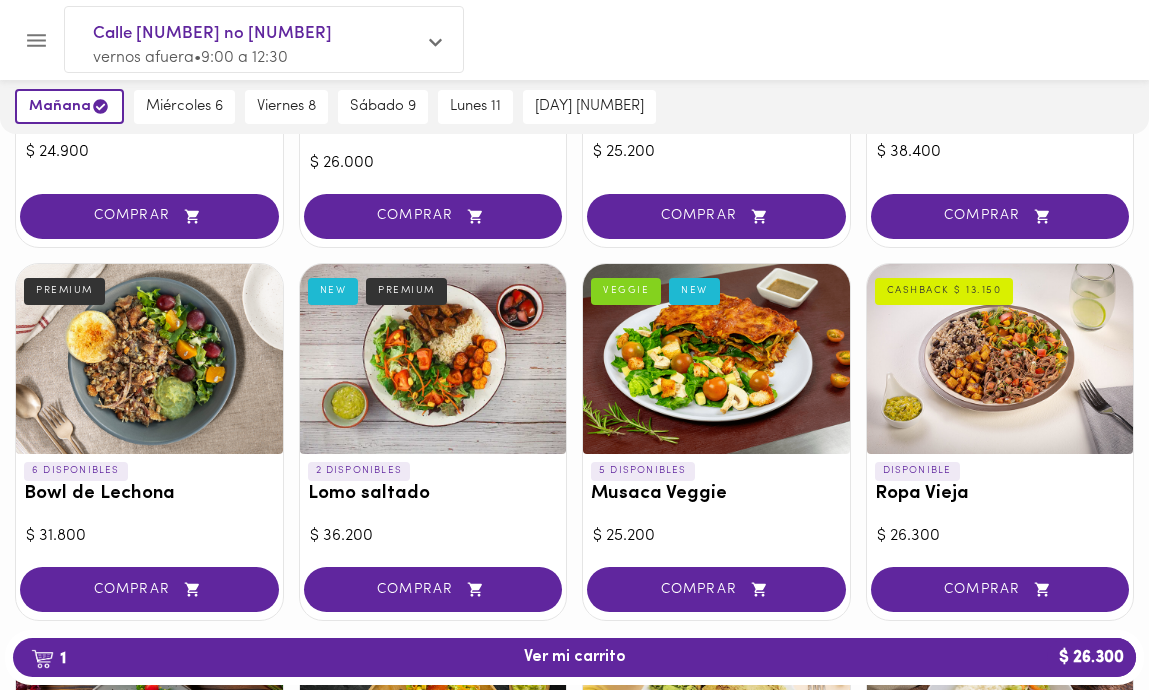 click at bounding box center (1000, 359) 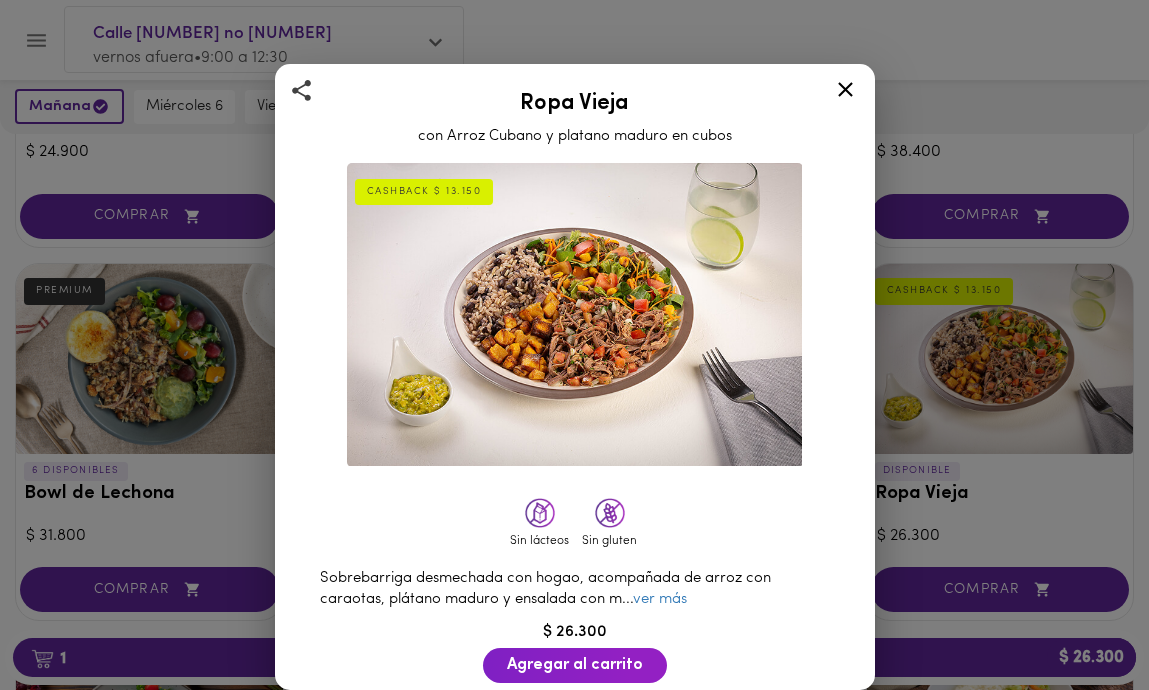click 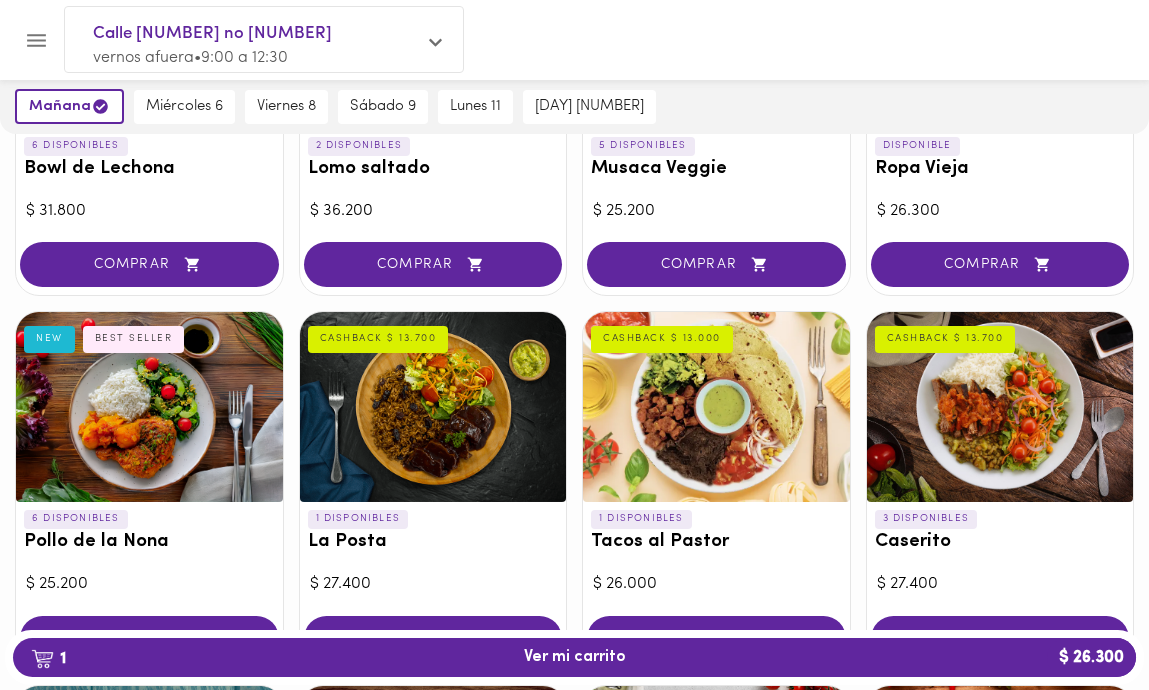 scroll, scrollTop: 768, scrollLeft: 0, axis: vertical 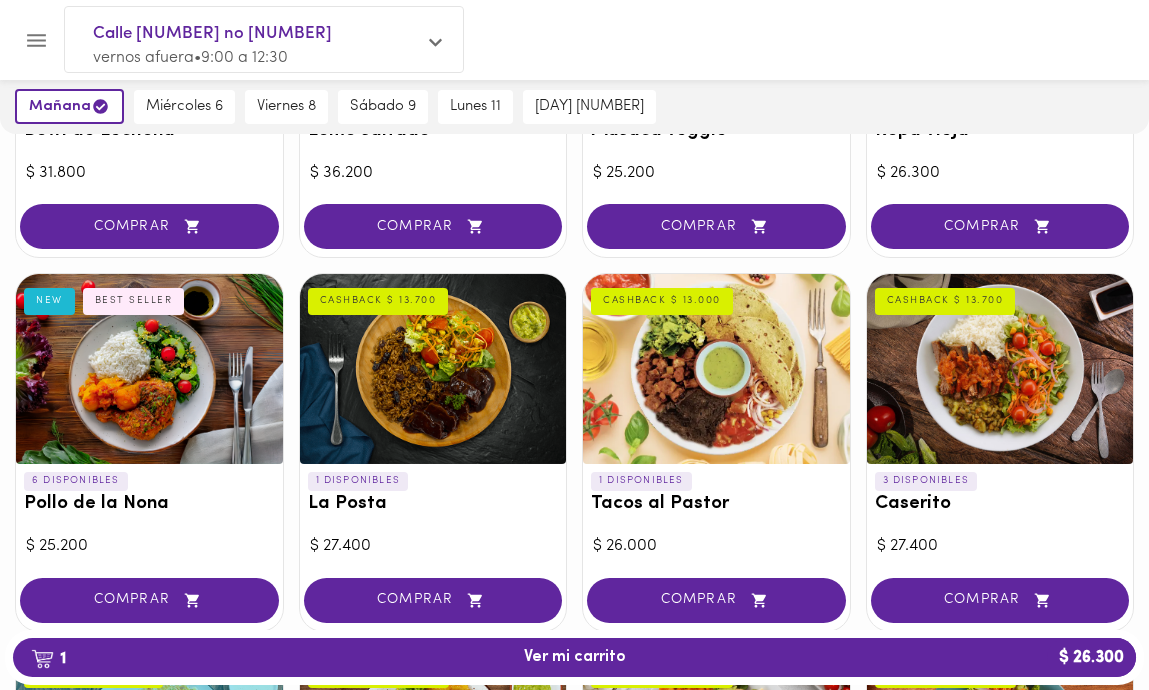 click at bounding box center [149, 369] 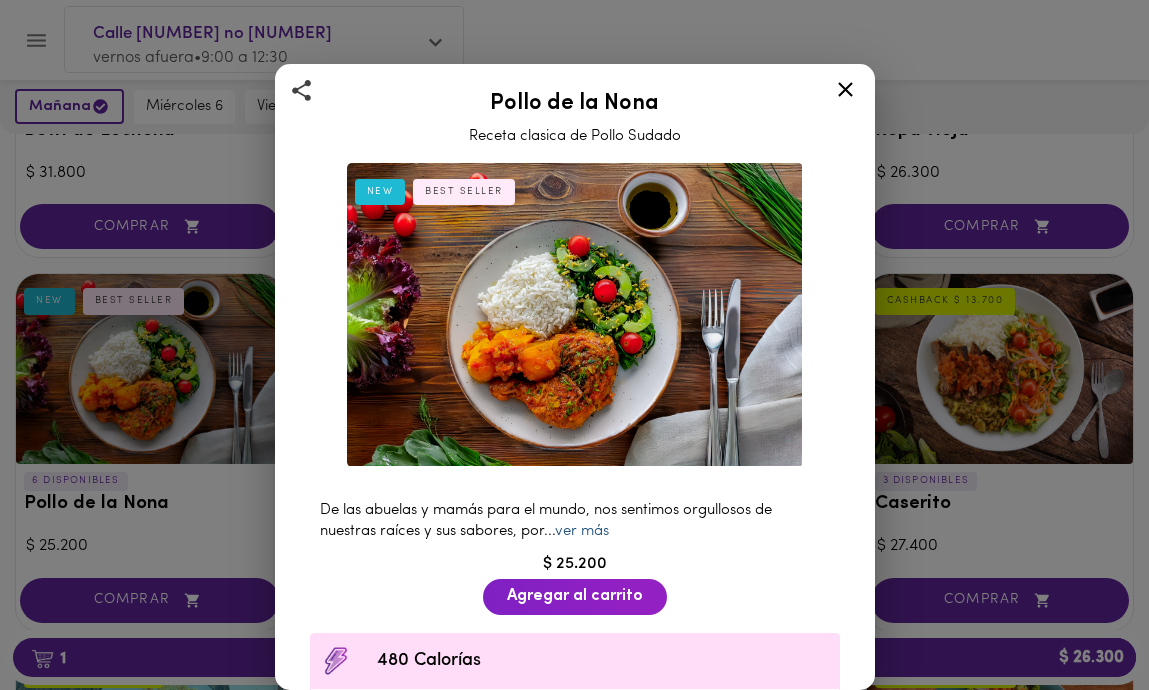 click on "ver más" at bounding box center [582, 531] 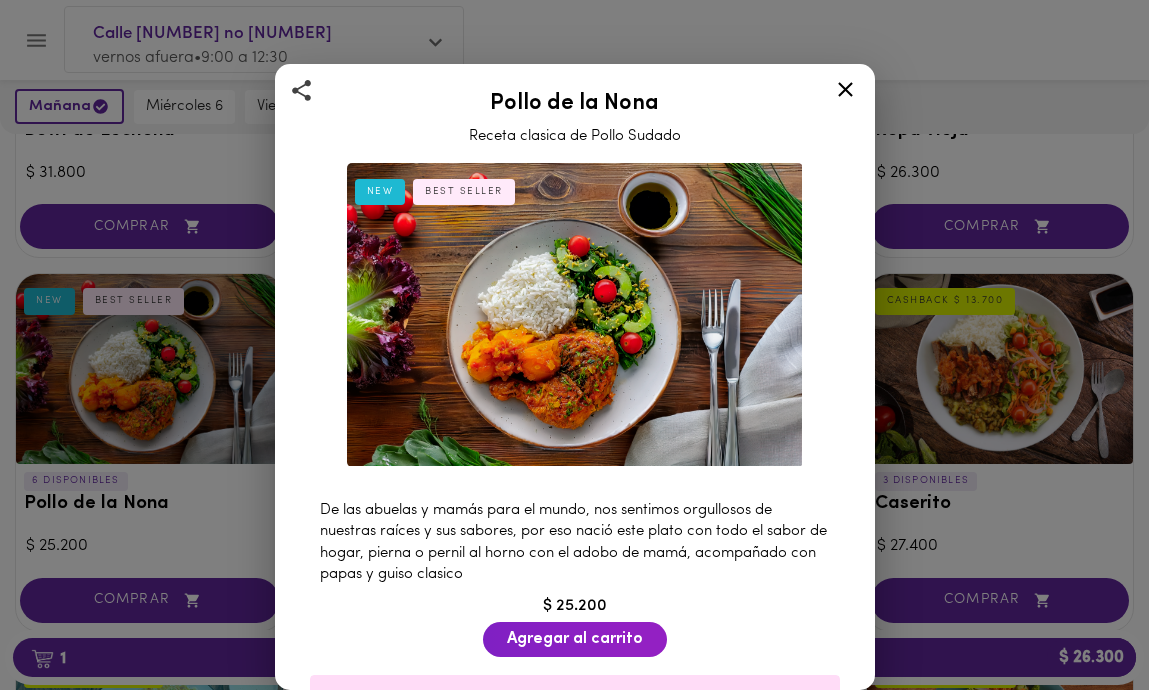 click 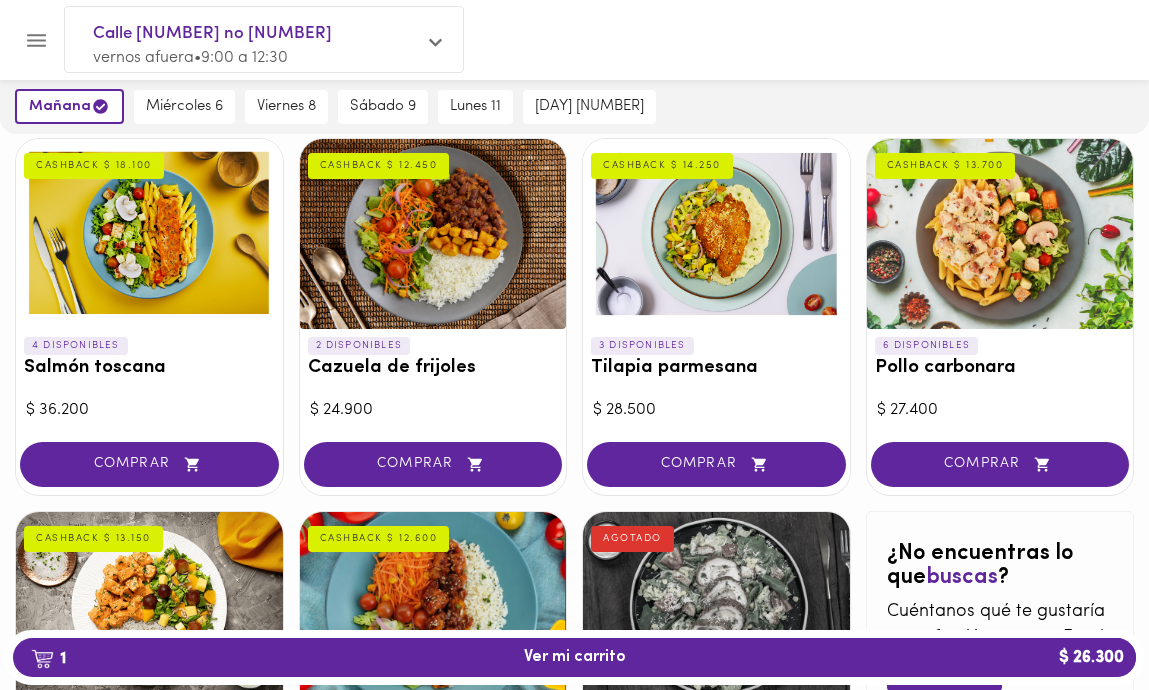 scroll, scrollTop: 1654, scrollLeft: 0, axis: vertical 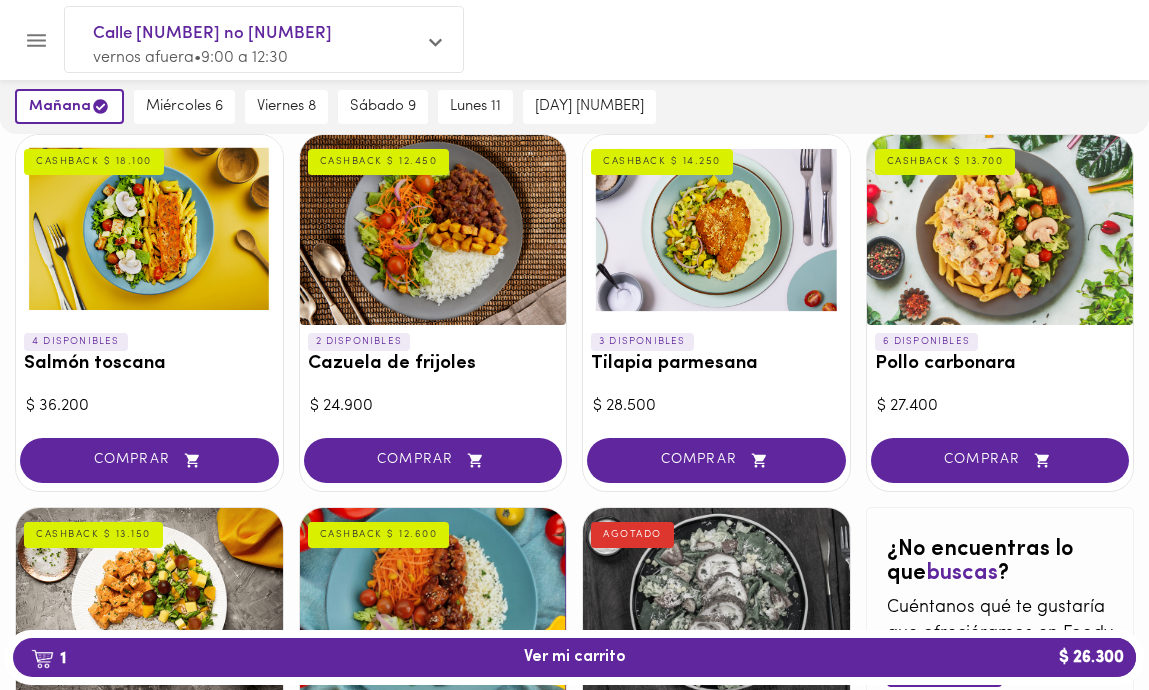 click on "[NUMBER] DISPONIBLES Tilapia parmesana CASHBACK $ [PRICE]" at bounding box center [716, 358] 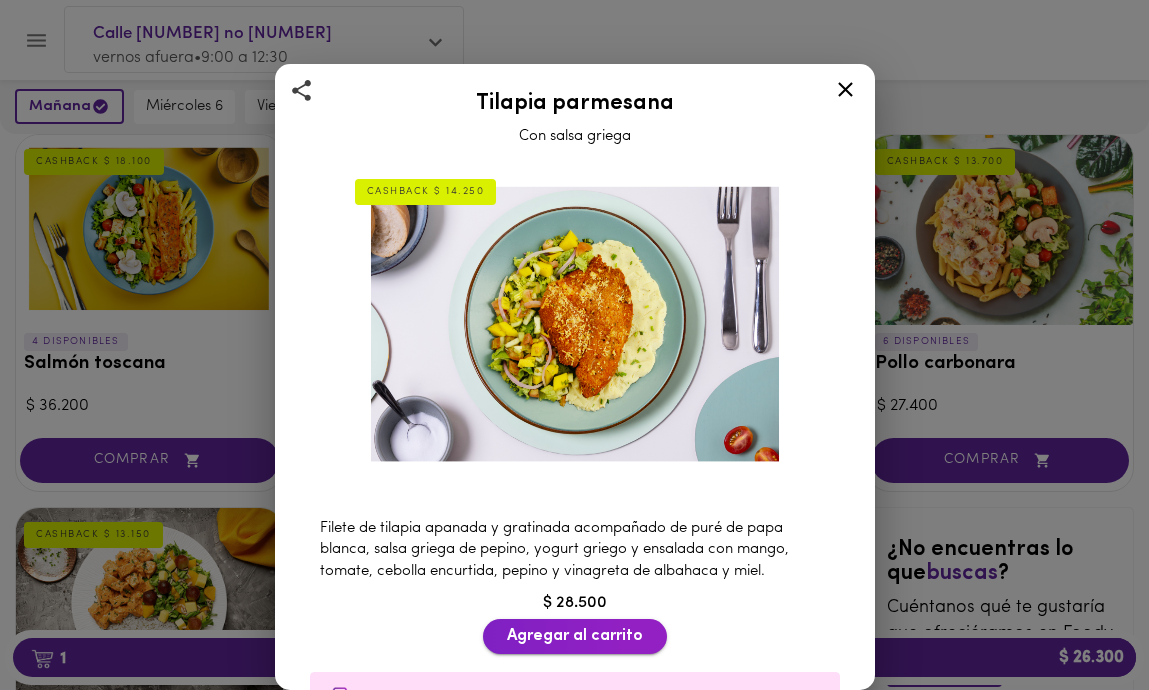 click on "Agregar al carrito" at bounding box center [575, 636] 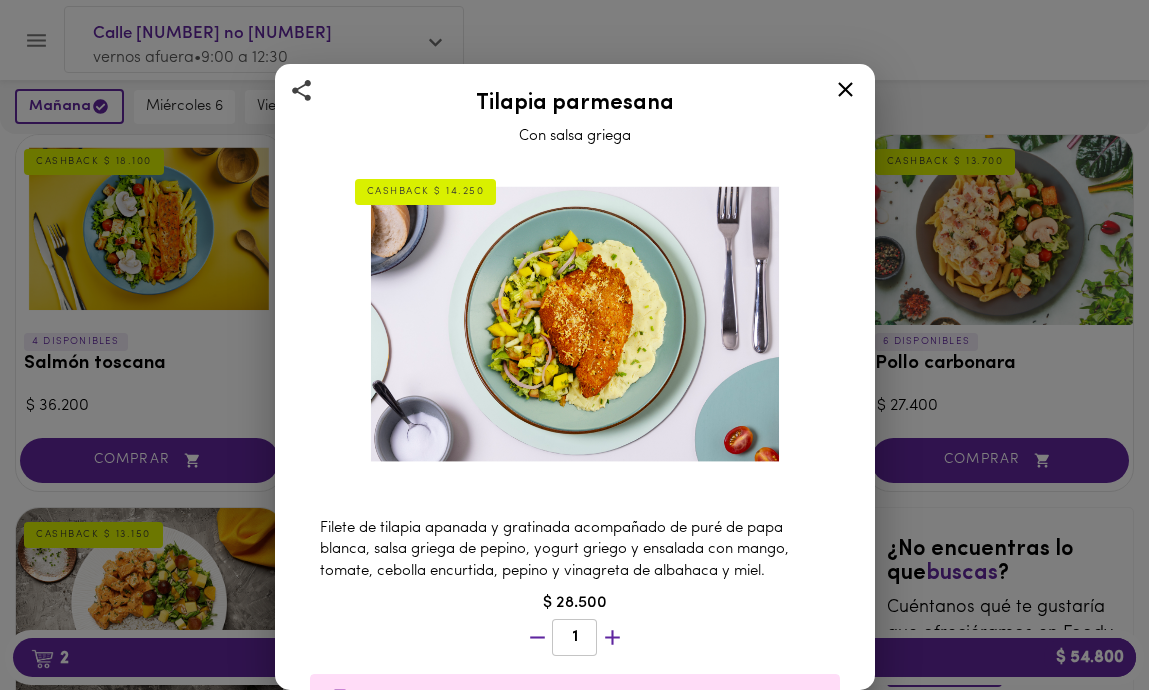 click 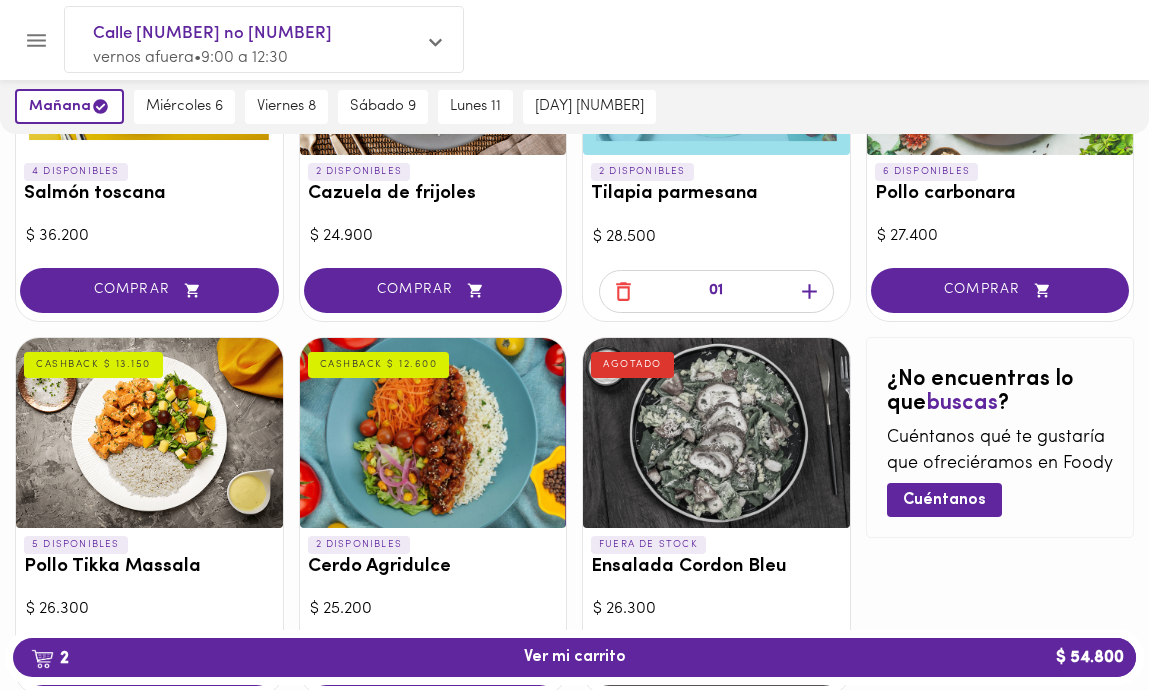 scroll, scrollTop: 1907, scrollLeft: 0, axis: vertical 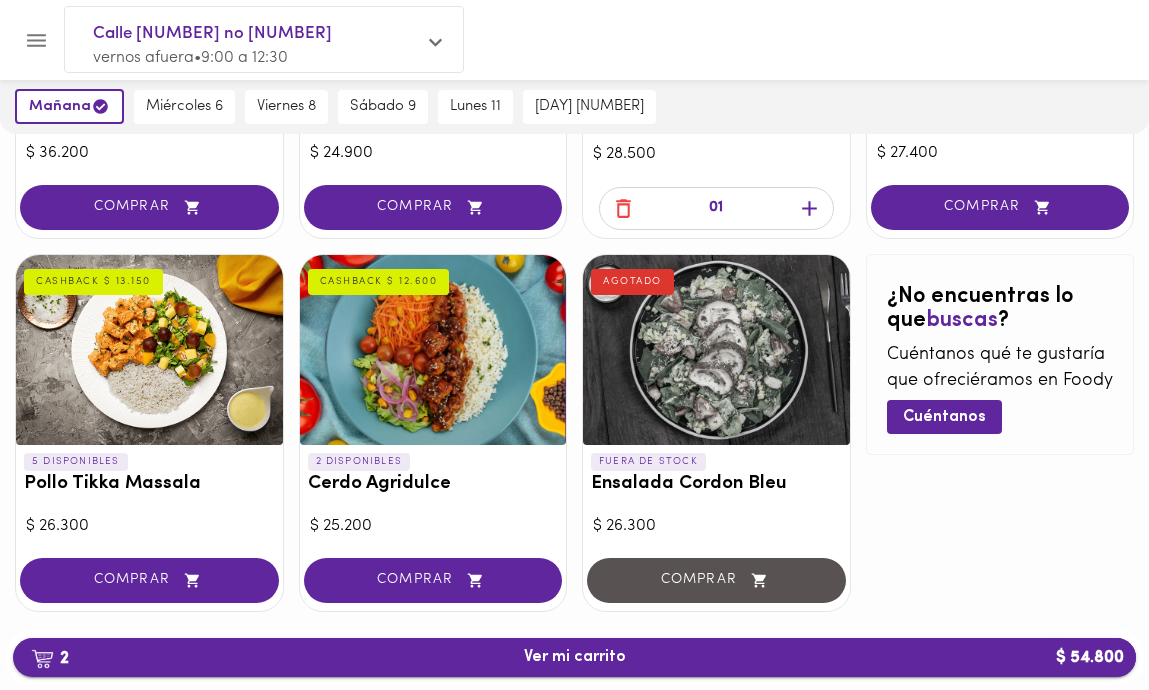 click on "[NUMBER] Ver mi carrito $ [PRICE]" at bounding box center (574, 657) 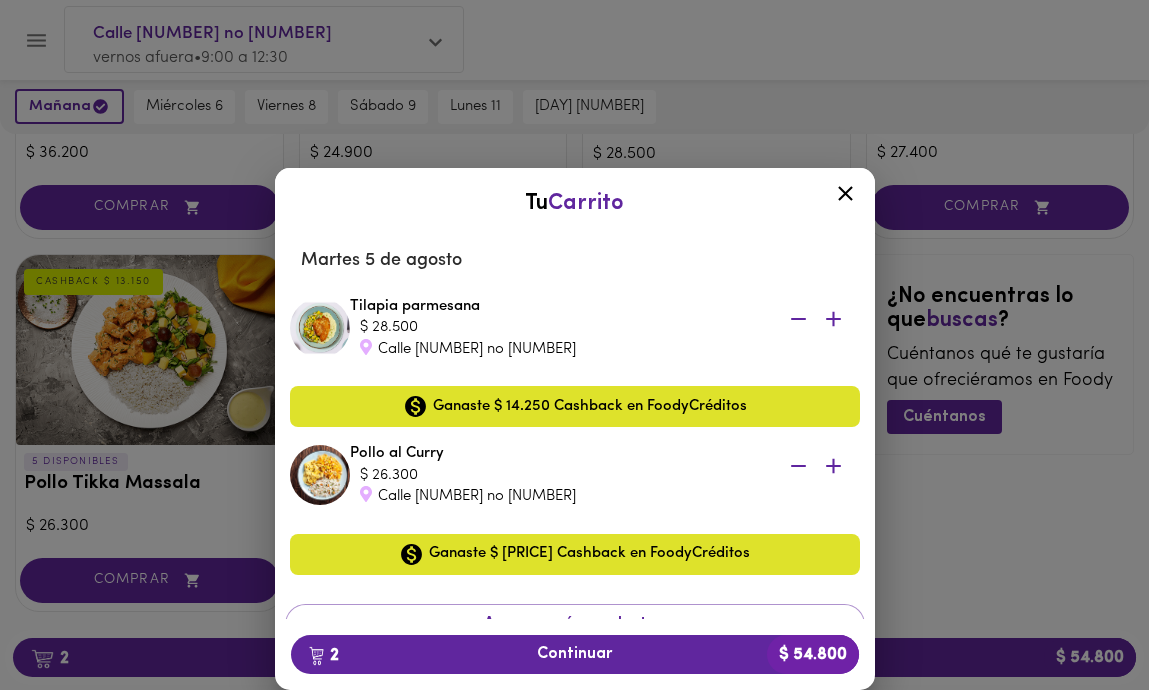 click 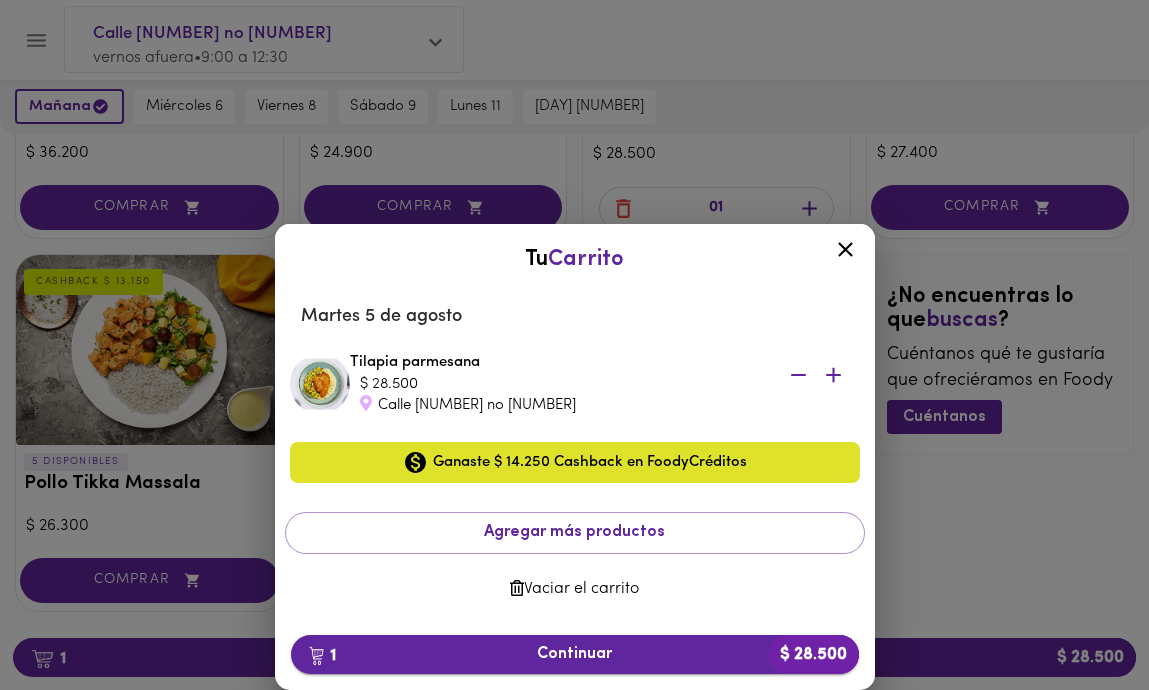 click on "1 Continuar $ 28.500" at bounding box center [575, 654] 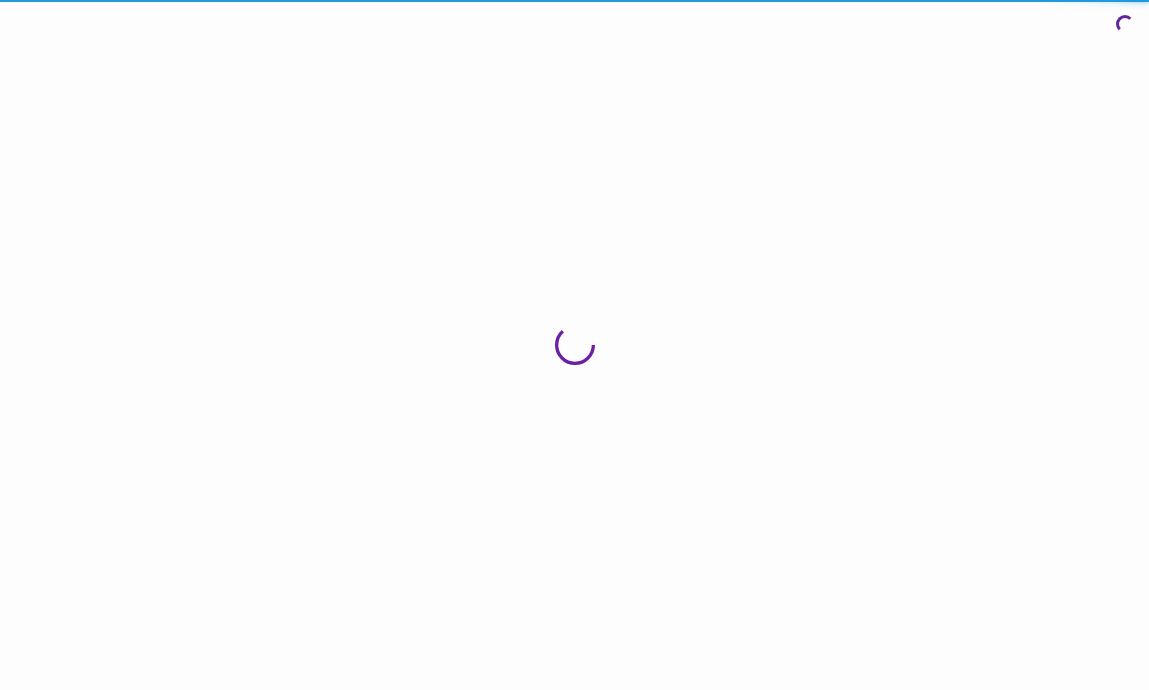scroll, scrollTop: 0, scrollLeft: 0, axis: both 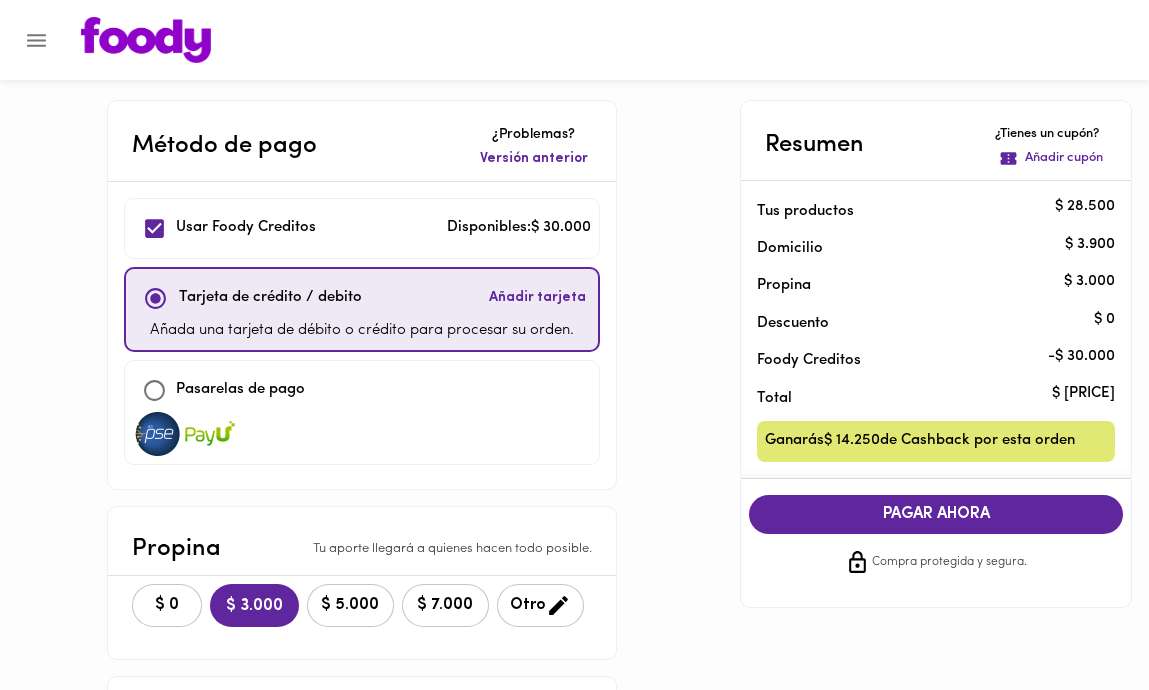 click on "Usar Foody Creditos Disponibles:  $ [PRICE]" at bounding box center [362, 228] 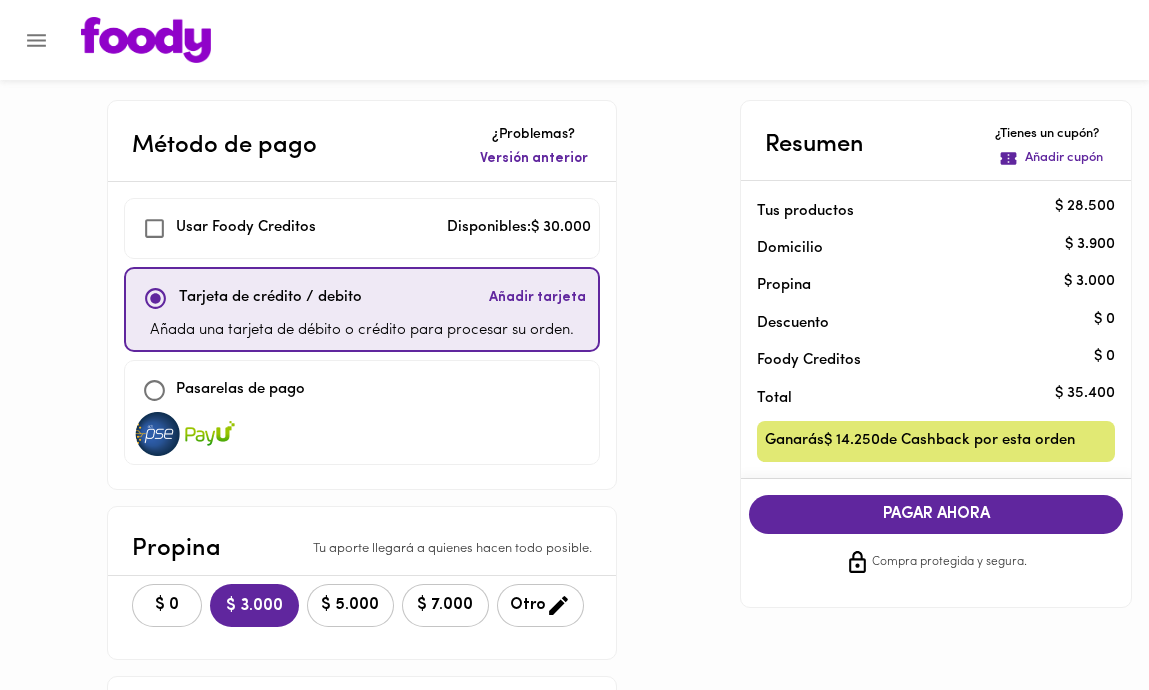 click at bounding box center [154, 228] 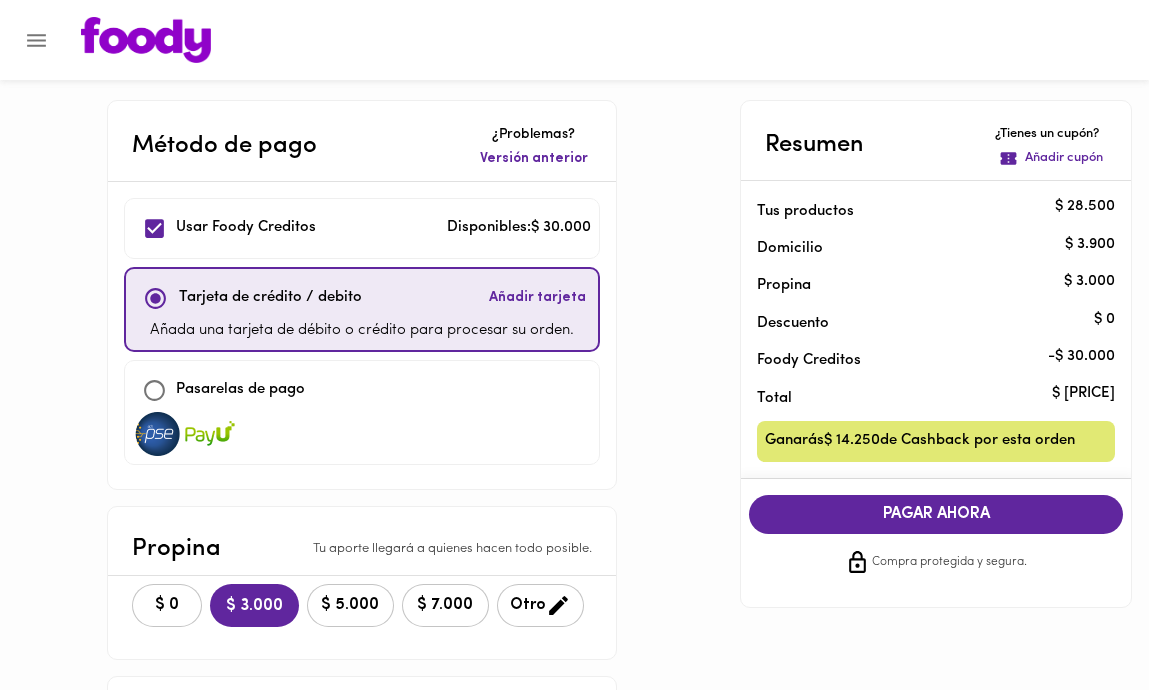 click at bounding box center [155, 298] 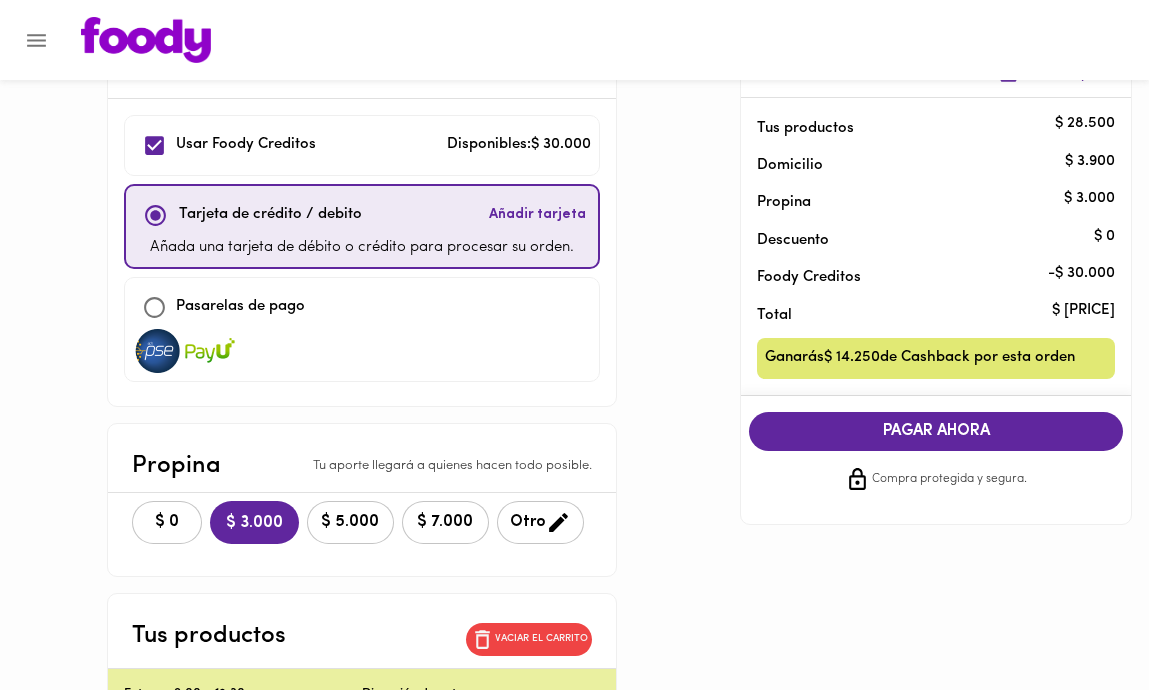 scroll, scrollTop: 97, scrollLeft: 0, axis: vertical 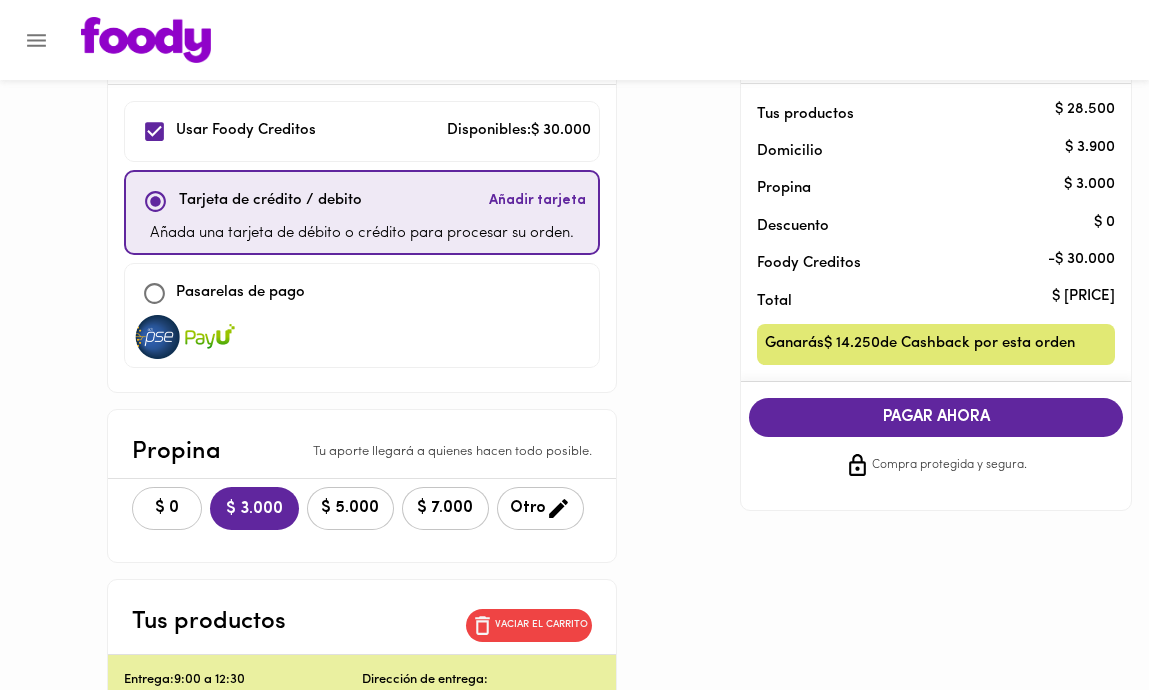 click on "$ 0" at bounding box center [167, 508] 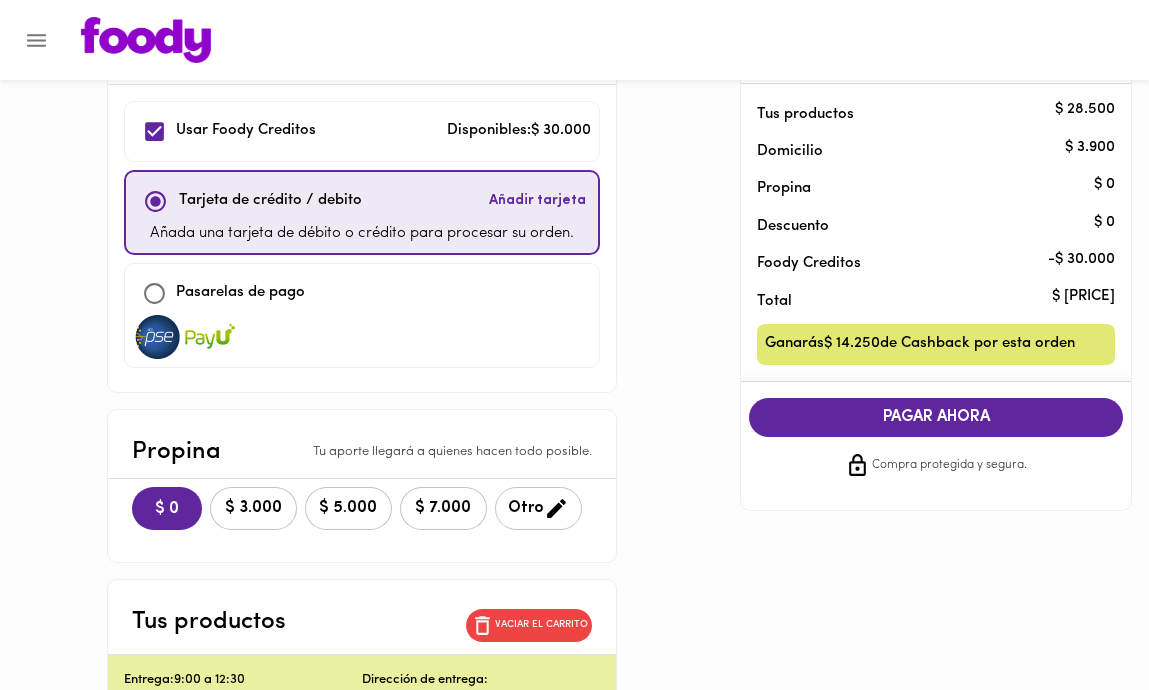 click 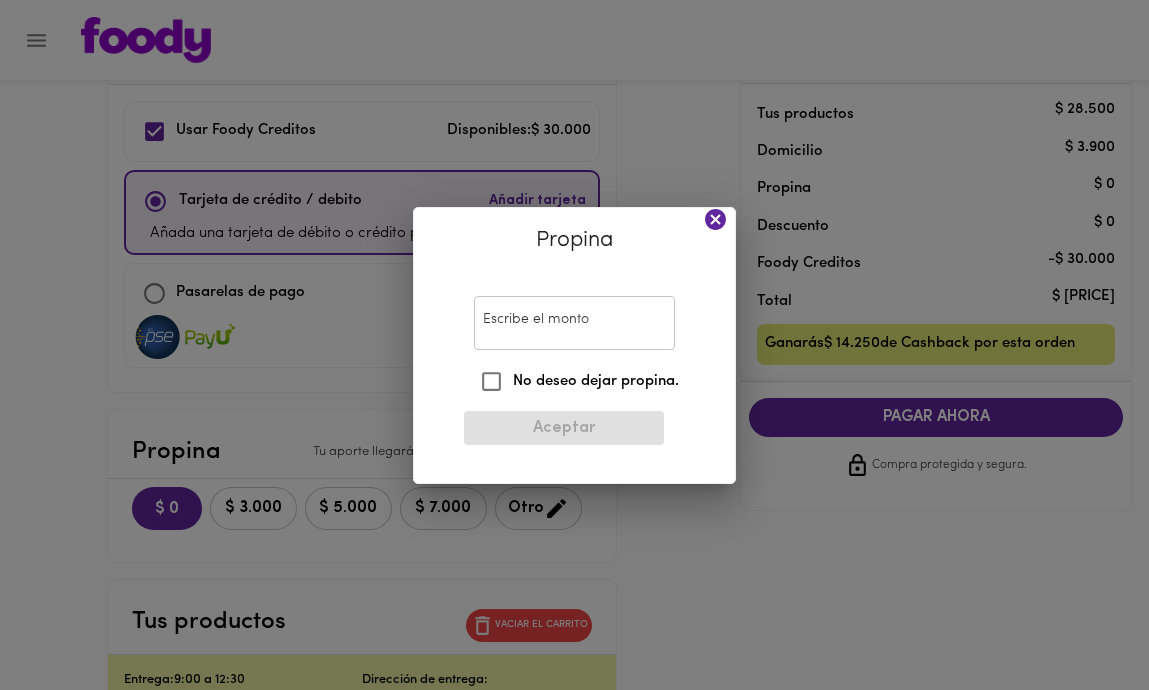 click on "Escribe el monto" at bounding box center [574, 323] 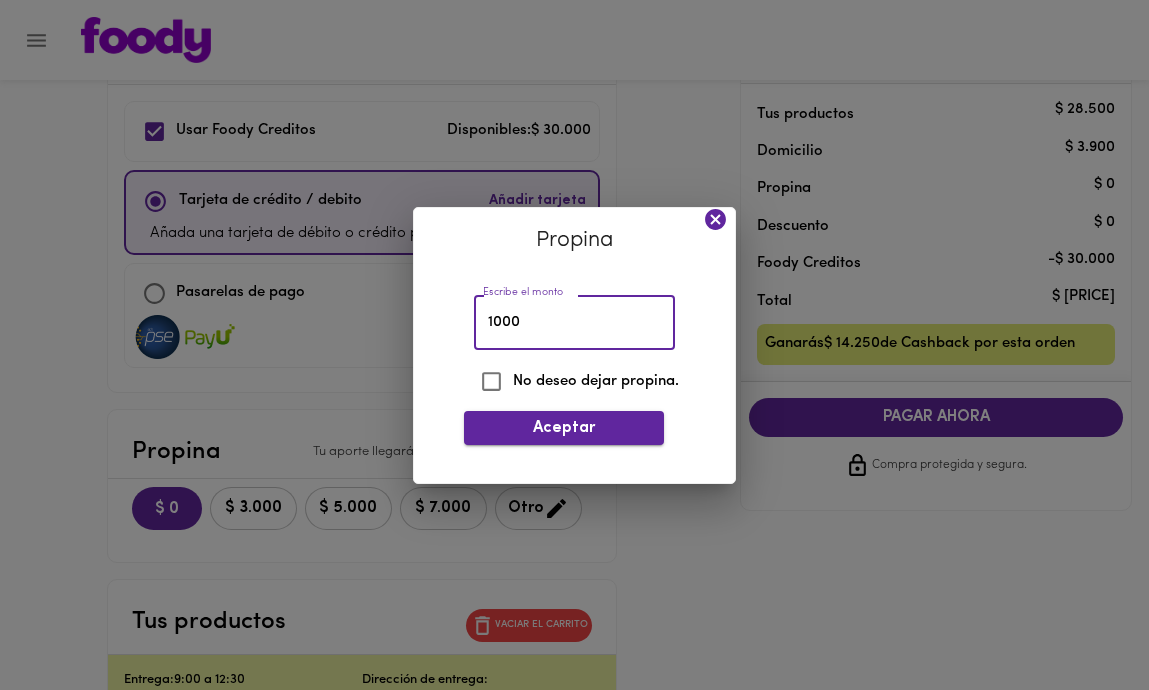 type on "1000" 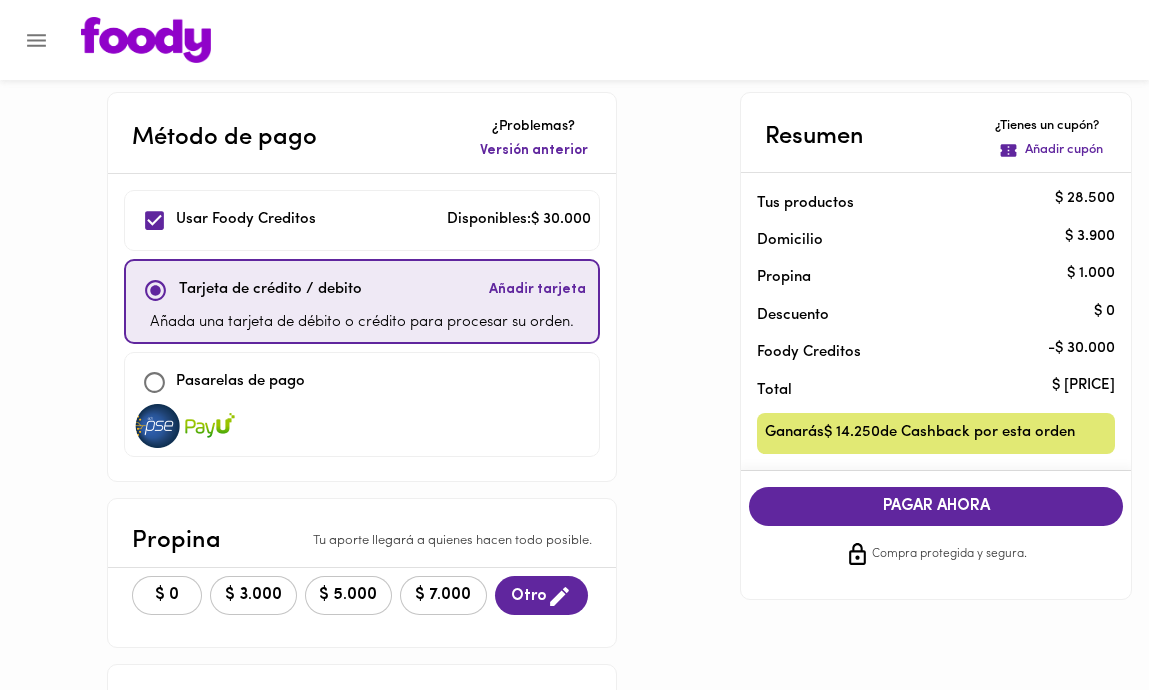 scroll, scrollTop: 0, scrollLeft: 0, axis: both 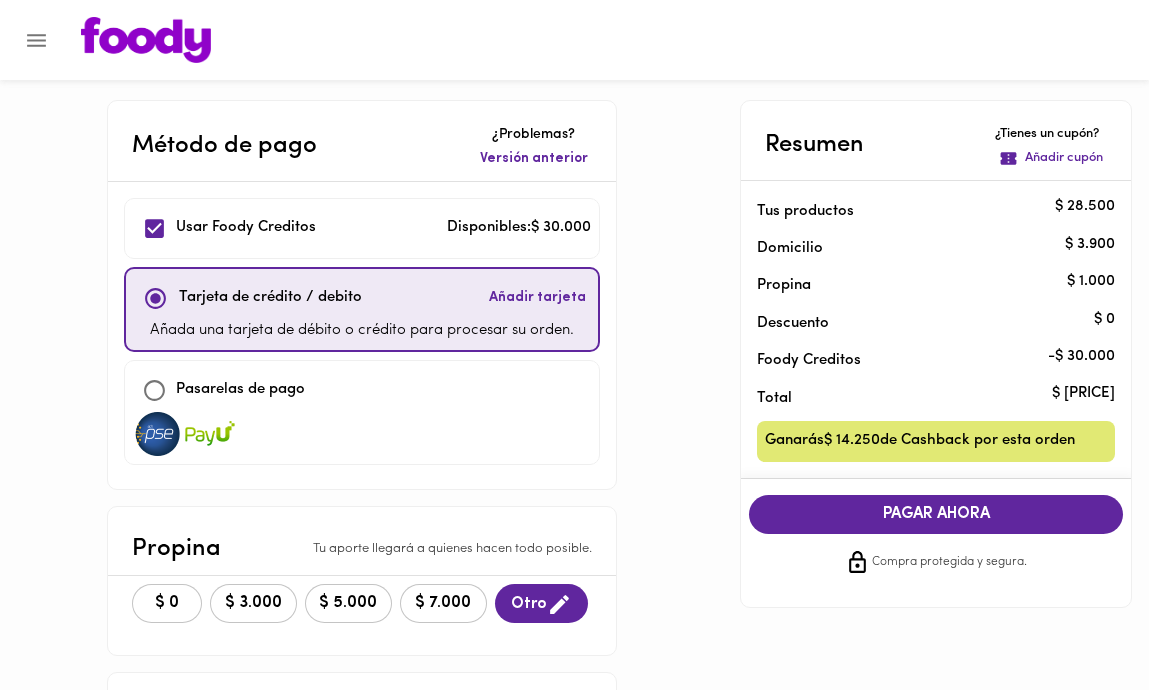 click 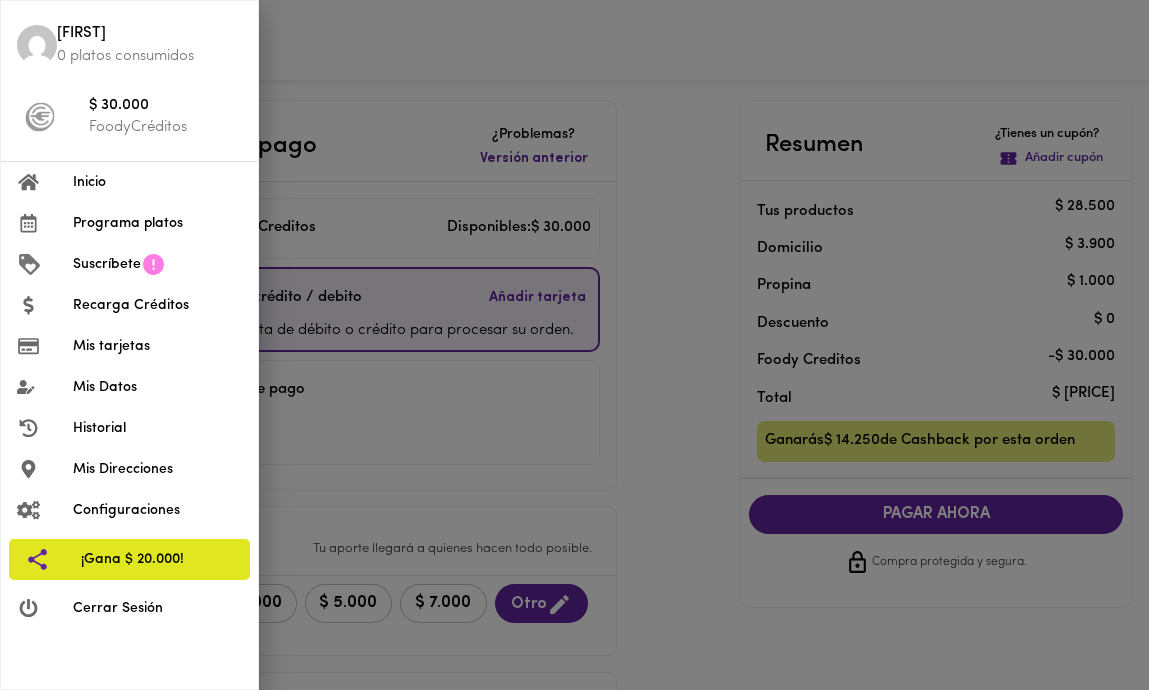 click on "Inicio" at bounding box center [157, 182] 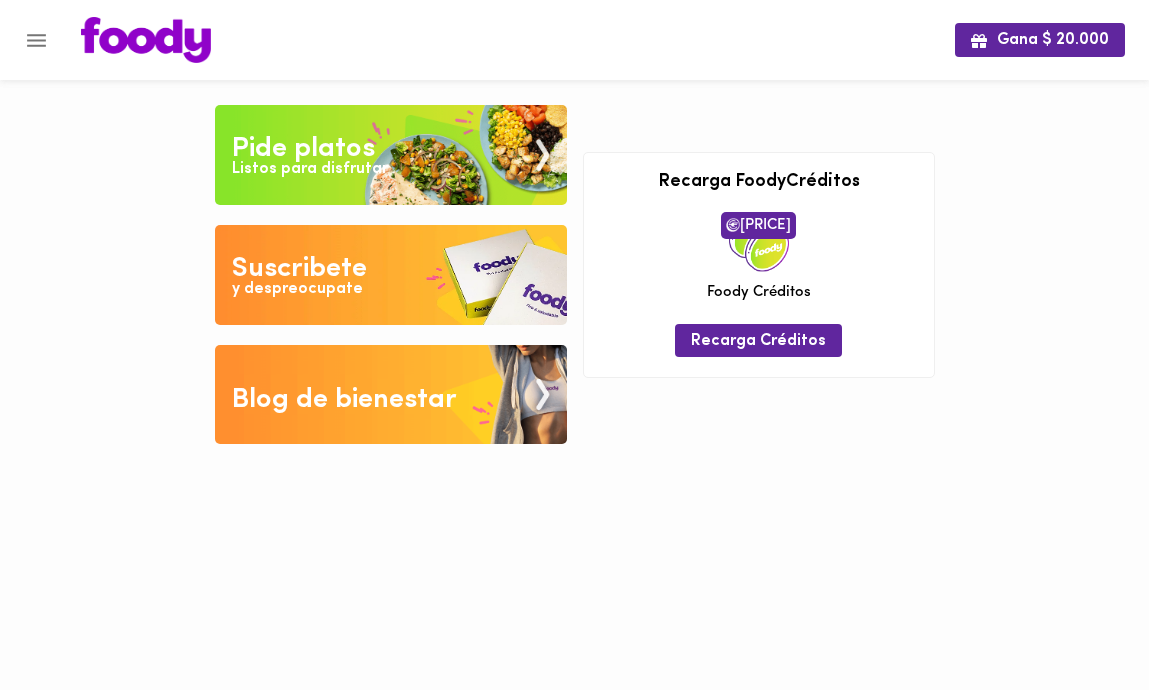 click on "Listos para disfrutar" at bounding box center [310, 169] 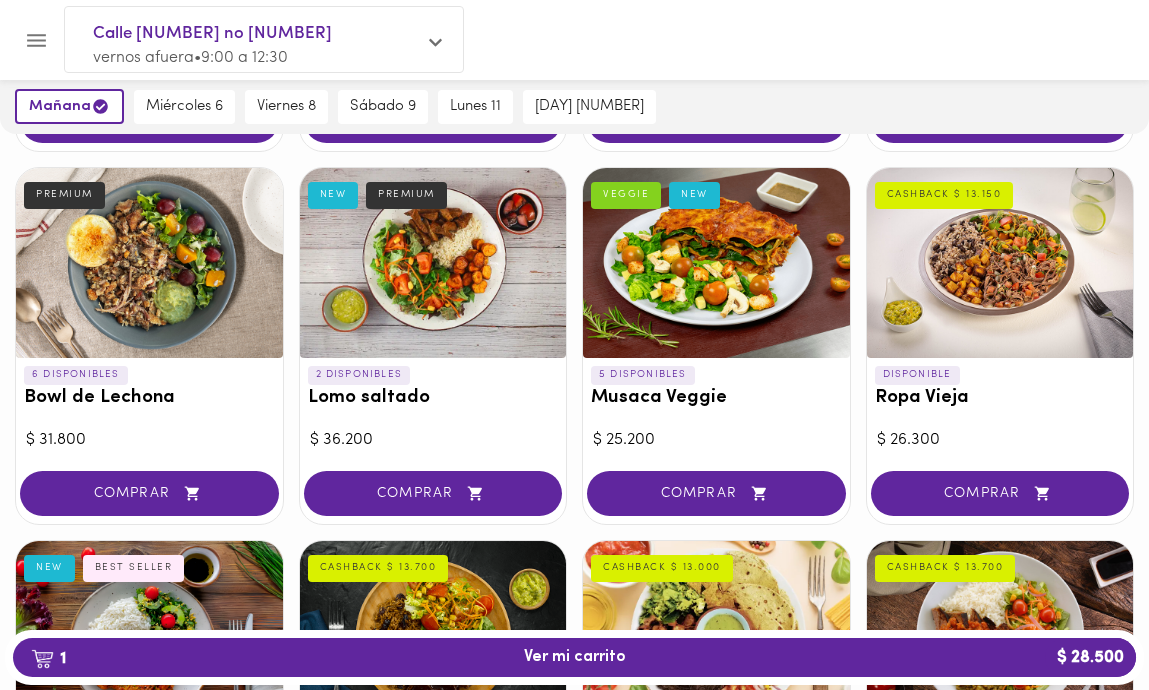 scroll, scrollTop: 504, scrollLeft: 0, axis: vertical 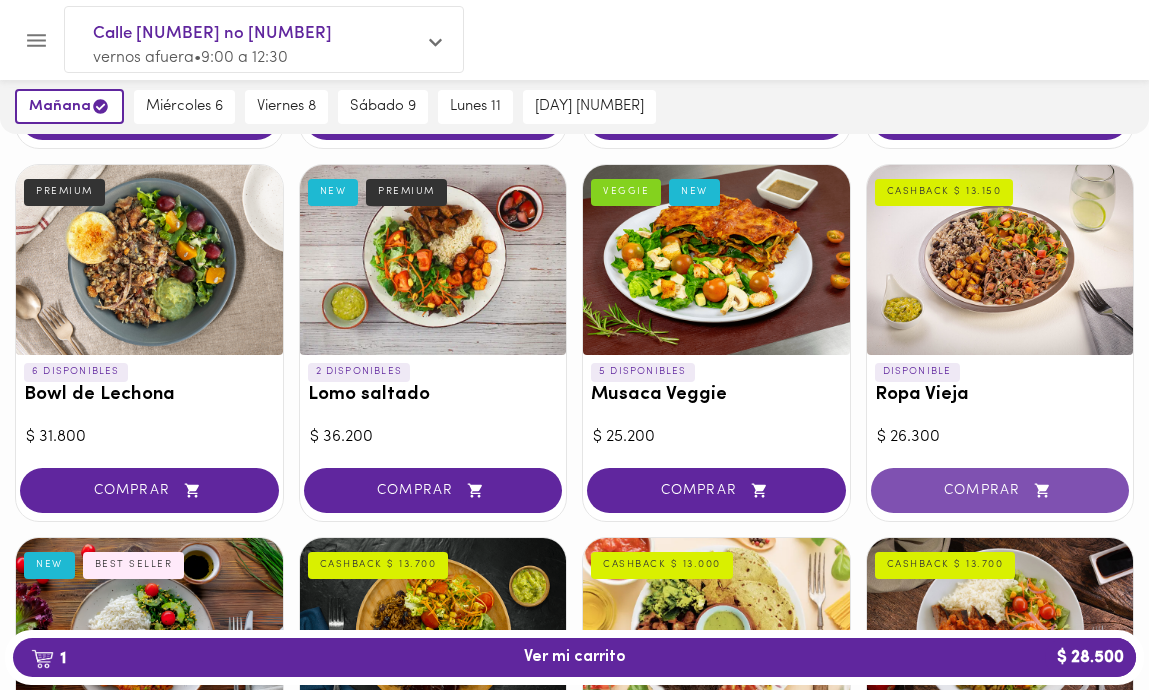 click on "COMPRAR" at bounding box center (1000, 490) 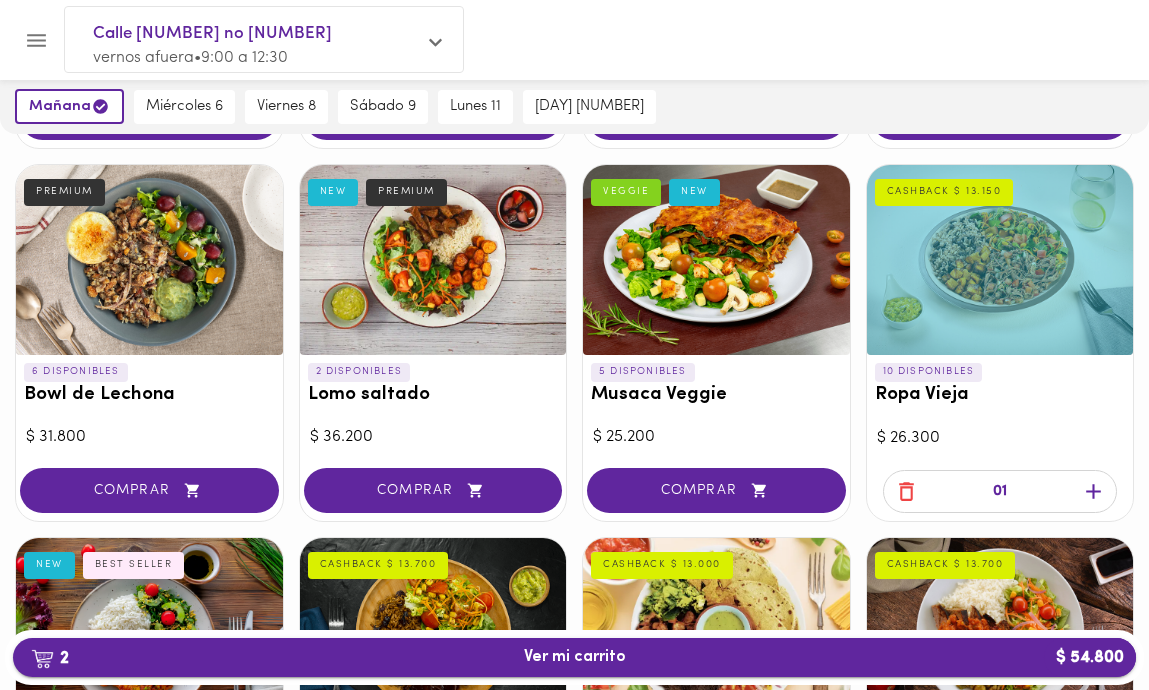 click on "[NUMBER] Ver mi carrito $ [PRICE]" at bounding box center [574, 657] 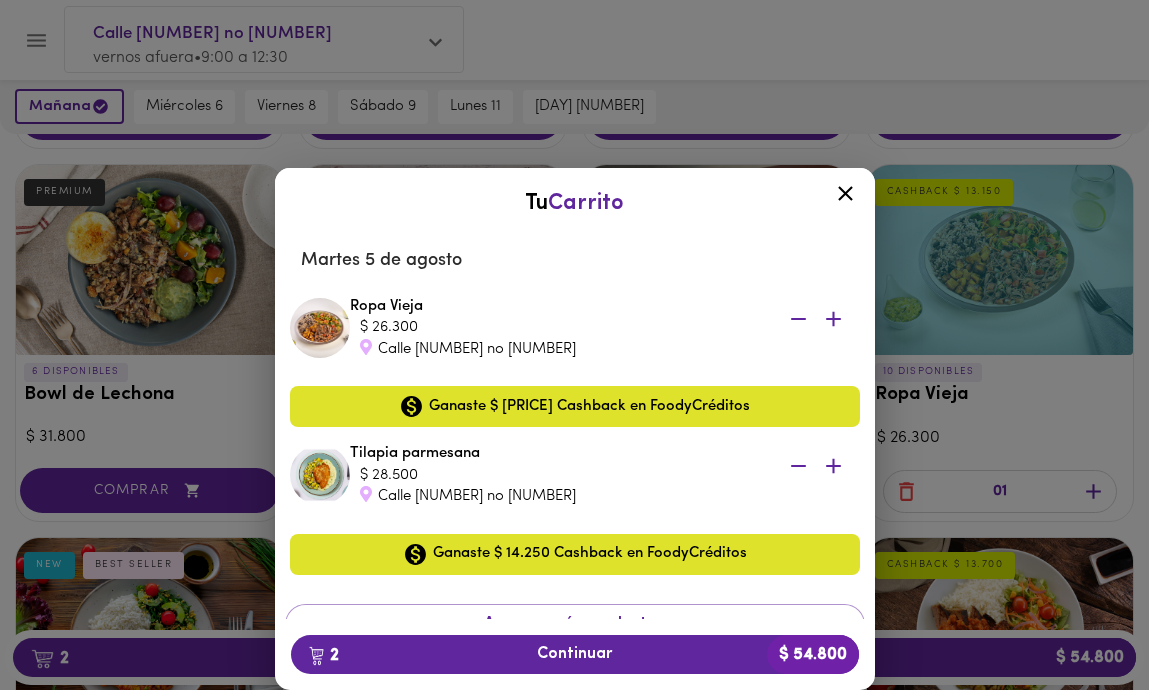 click 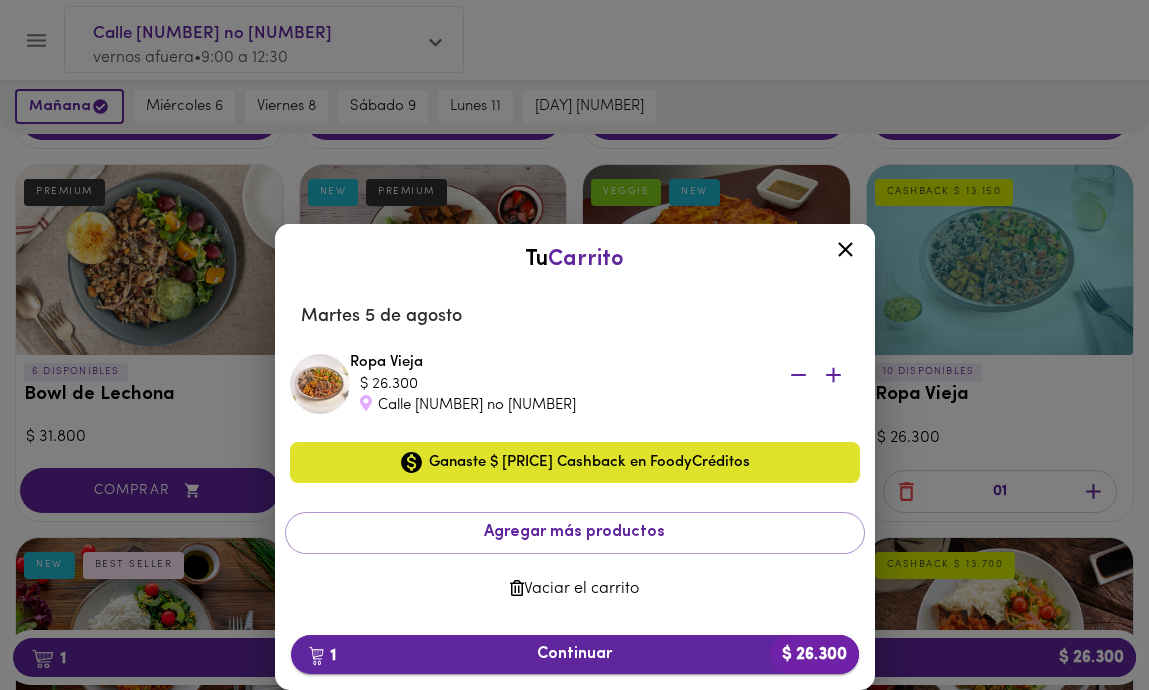 click on "[NUMBER] Continuar $ [PRICE]" at bounding box center [575, 654] 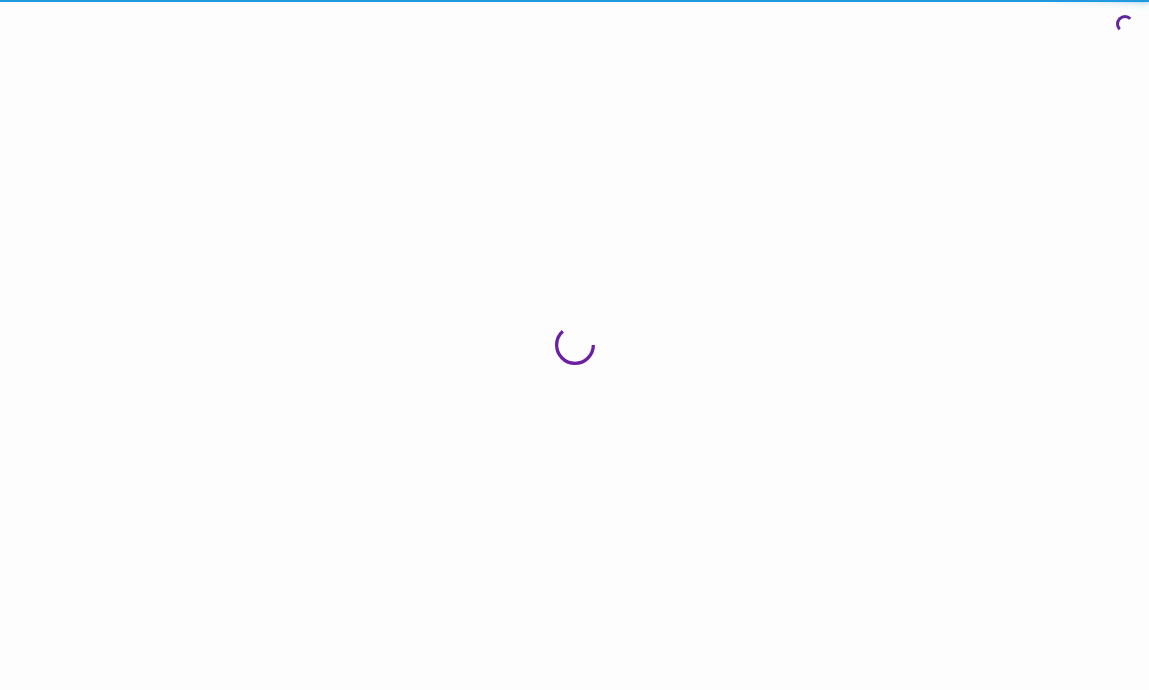 scroll, scrollTop: 0, scrollLeft: 0, axis: both 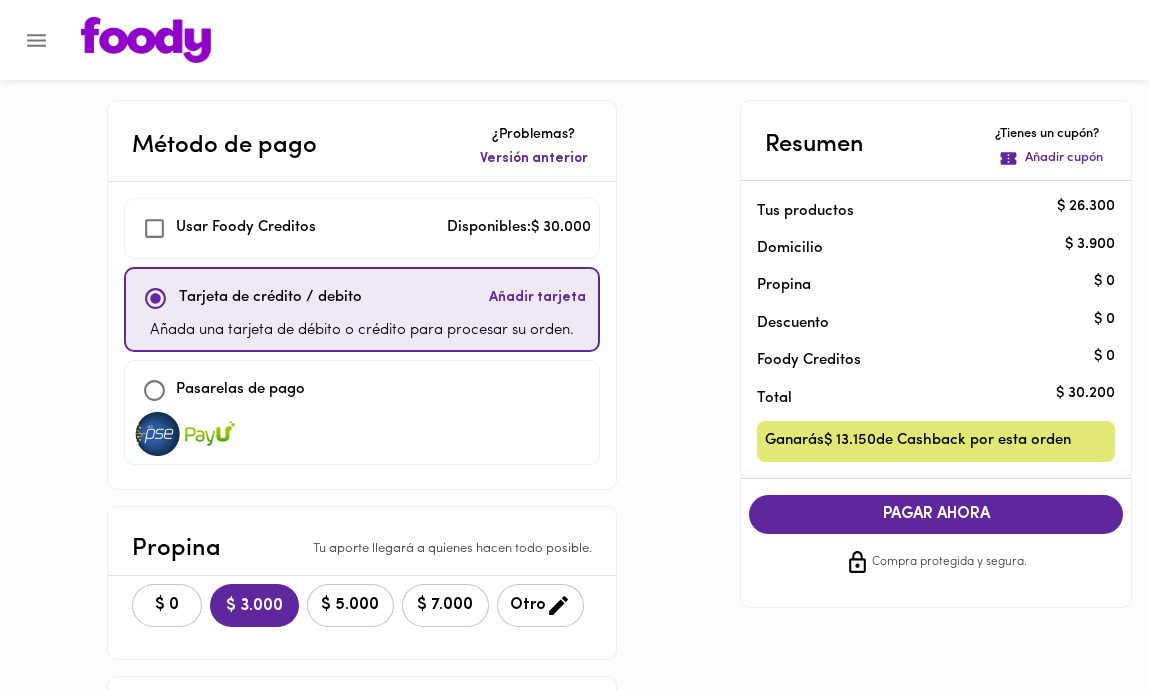checkbox on "true" 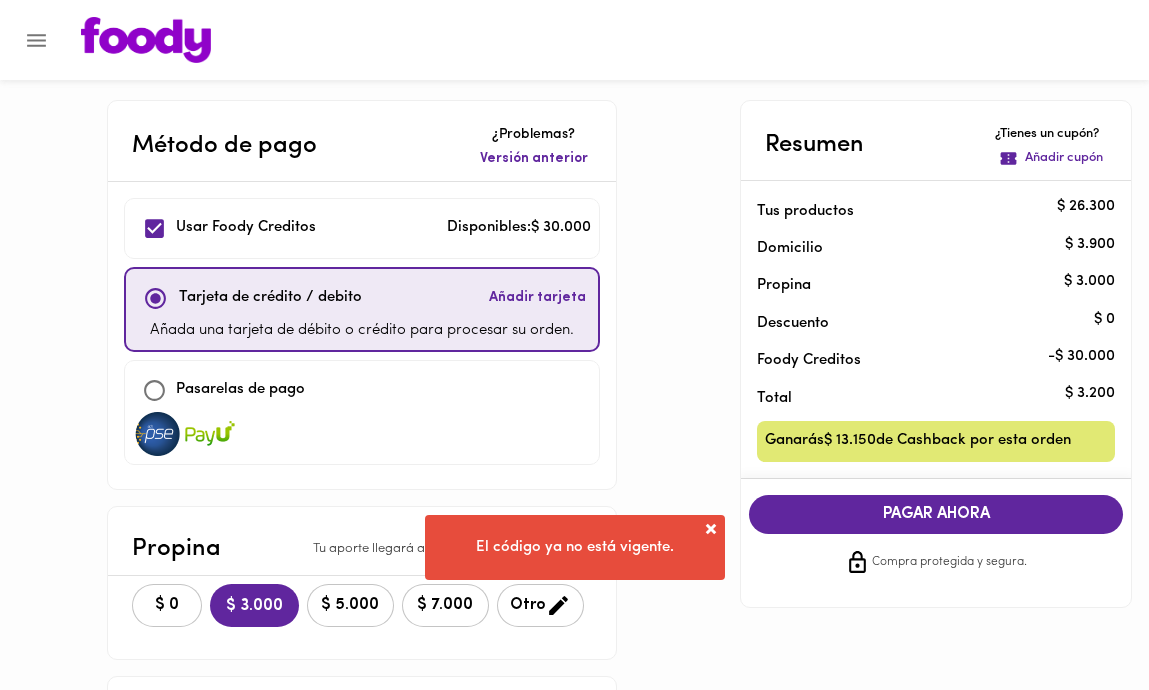 scroll, scrollTop: 4, scrollLeft: 0, axis: vertical 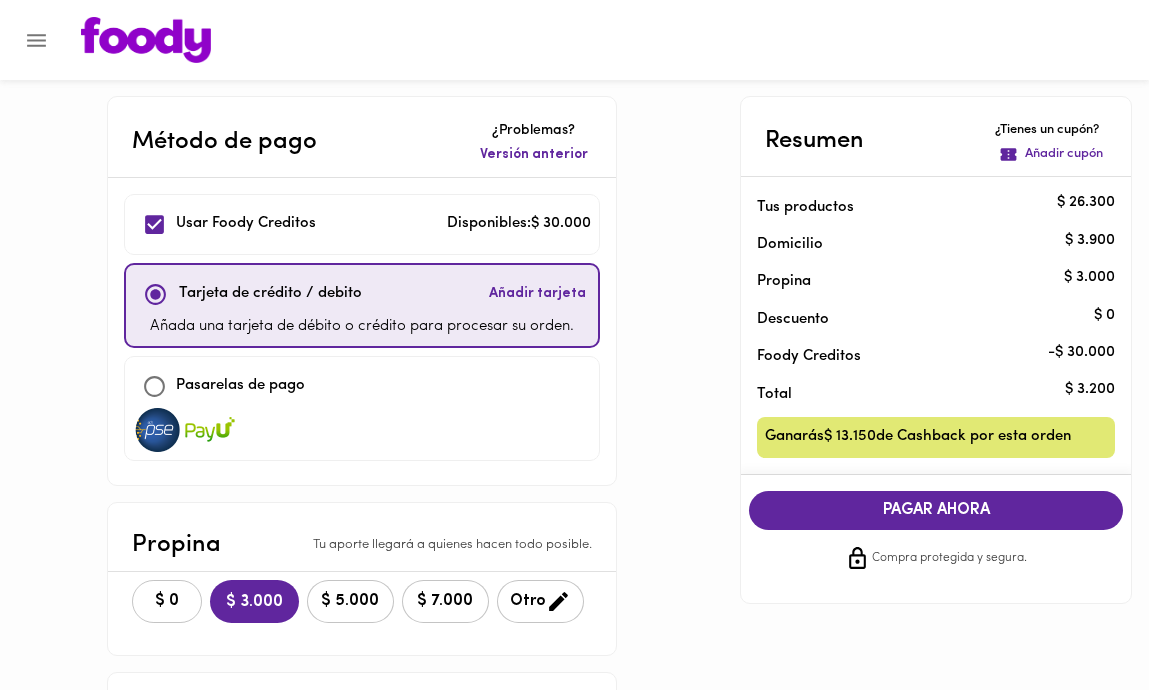 click on "$ 0" at bounding box center [167, 601] 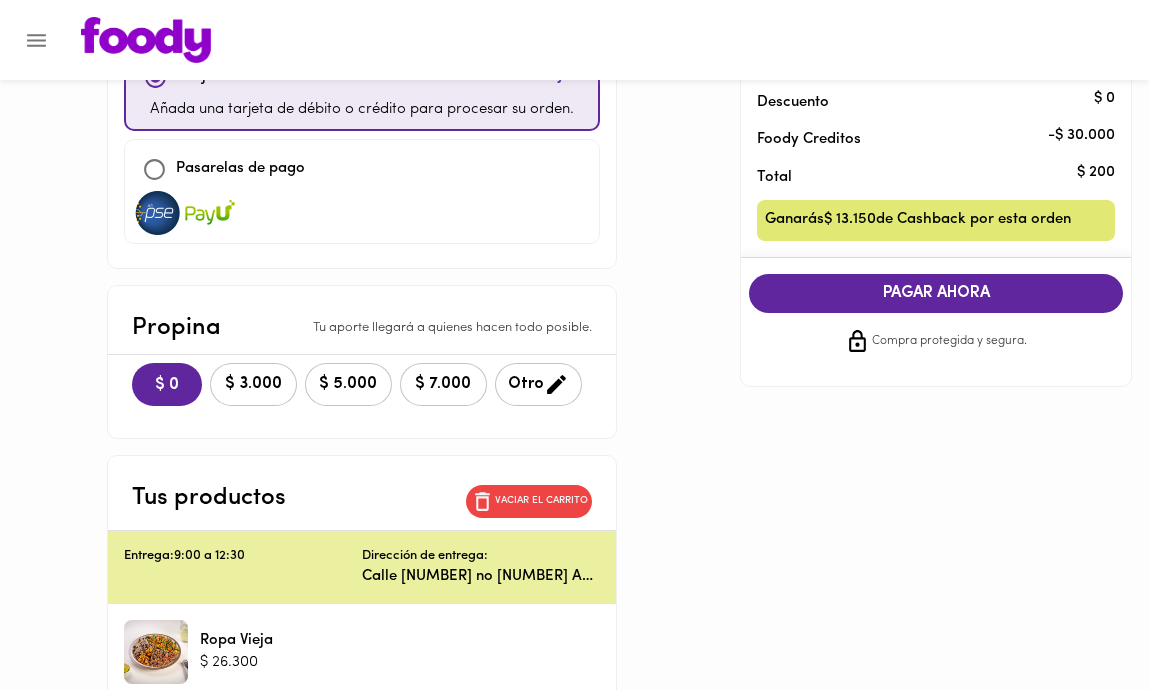 scroll, scrollTop: 23, scrollLeft: 0, axis: vertical 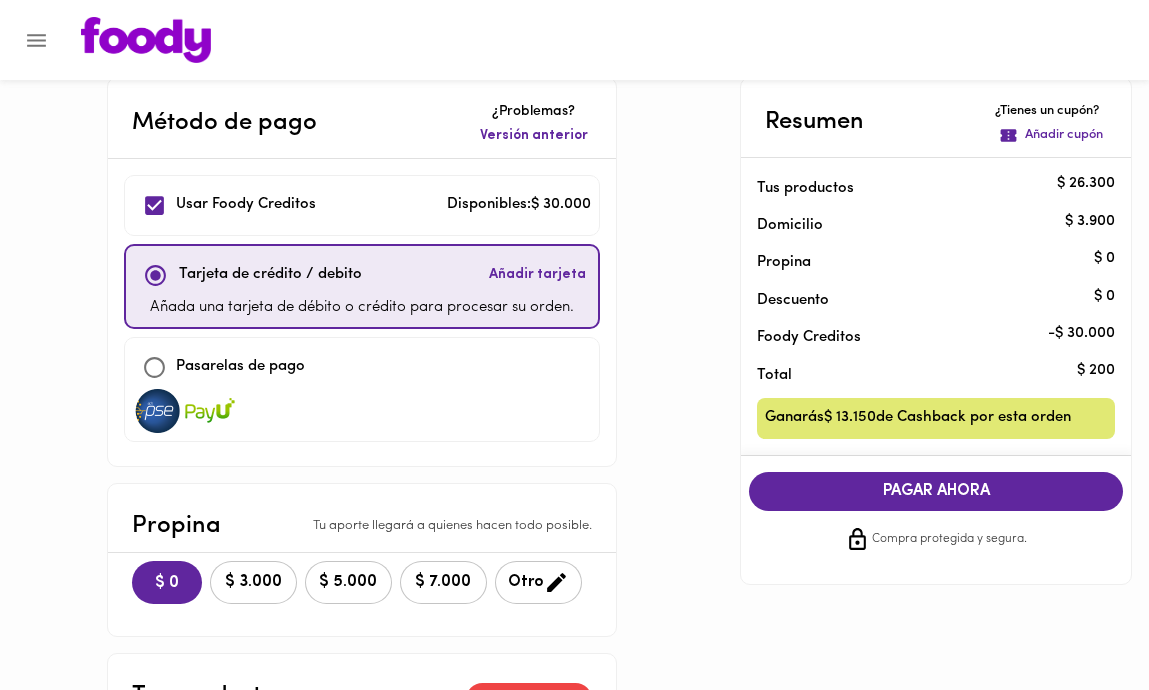 click 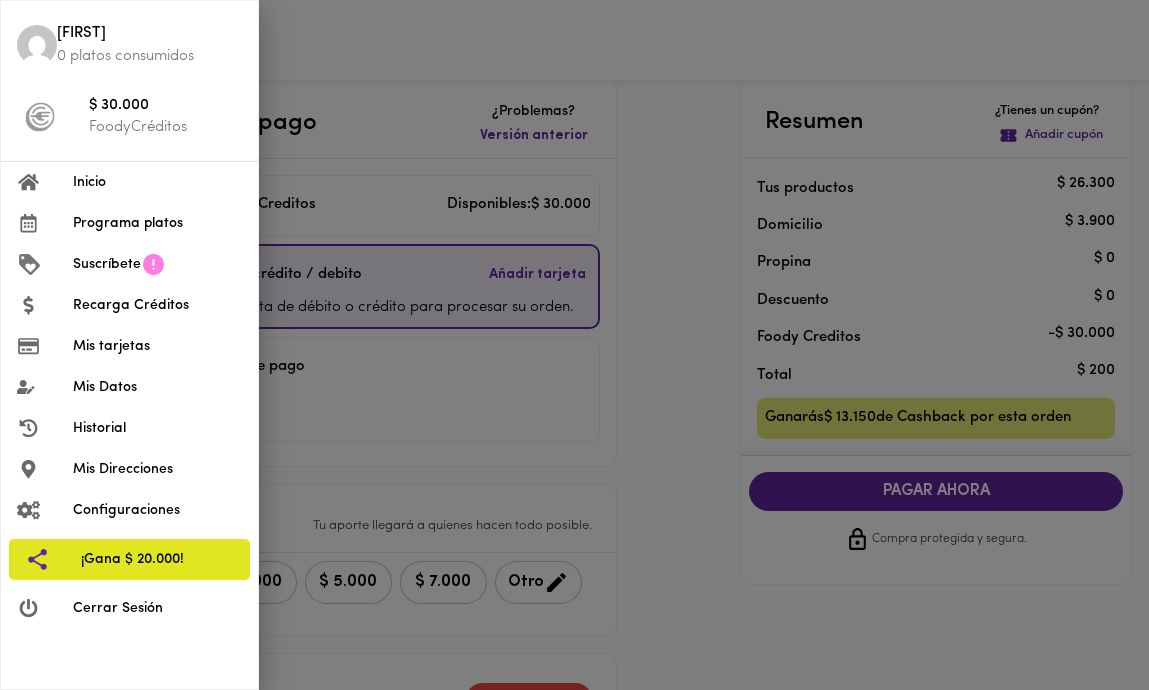 click on "Inicio" at bounding box center [157, 182] 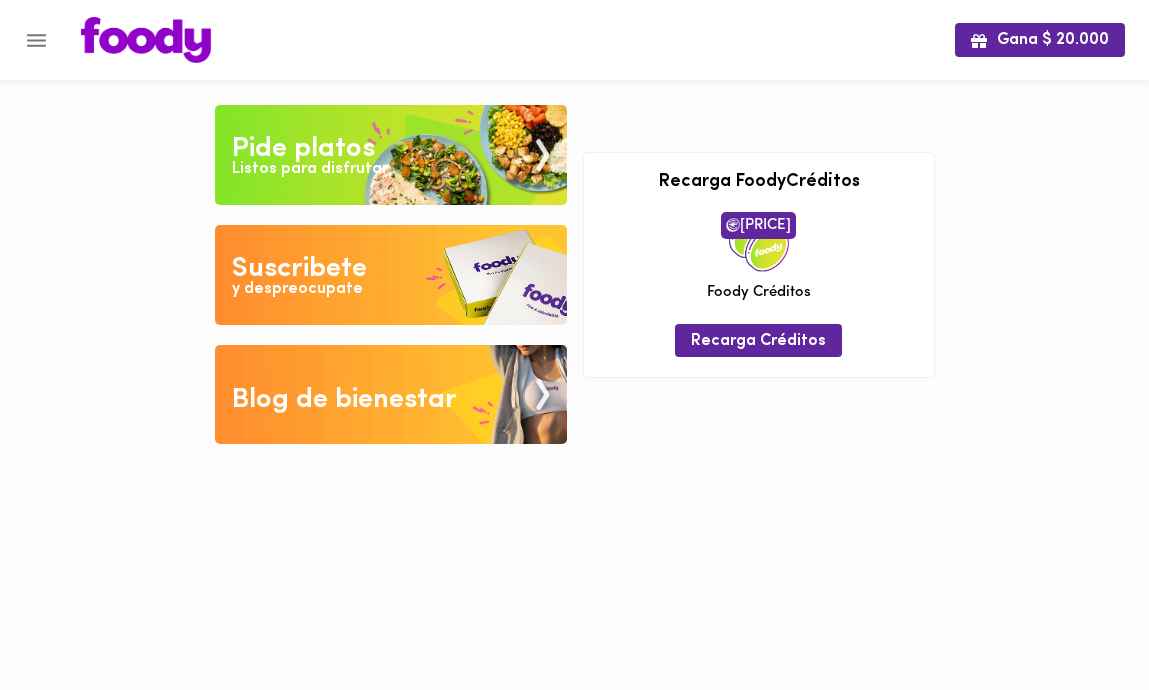 click at bounding box center (391, 155) 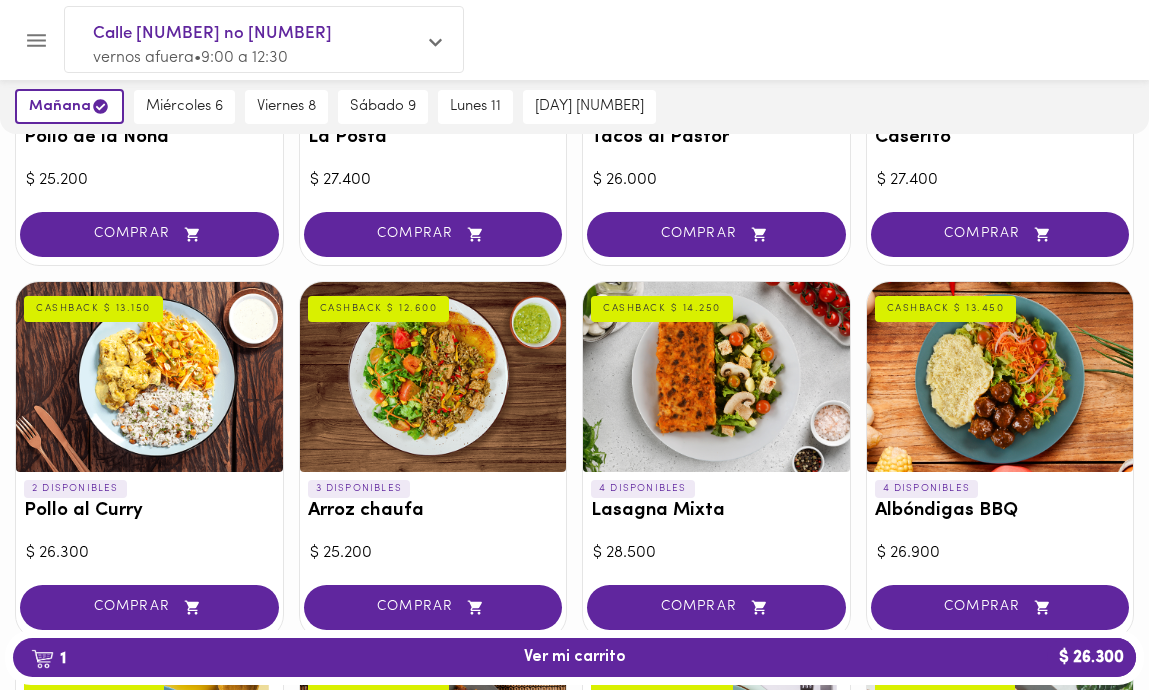scroll, scrollTop: 1192, scrollLeft: 0, axis: vertical 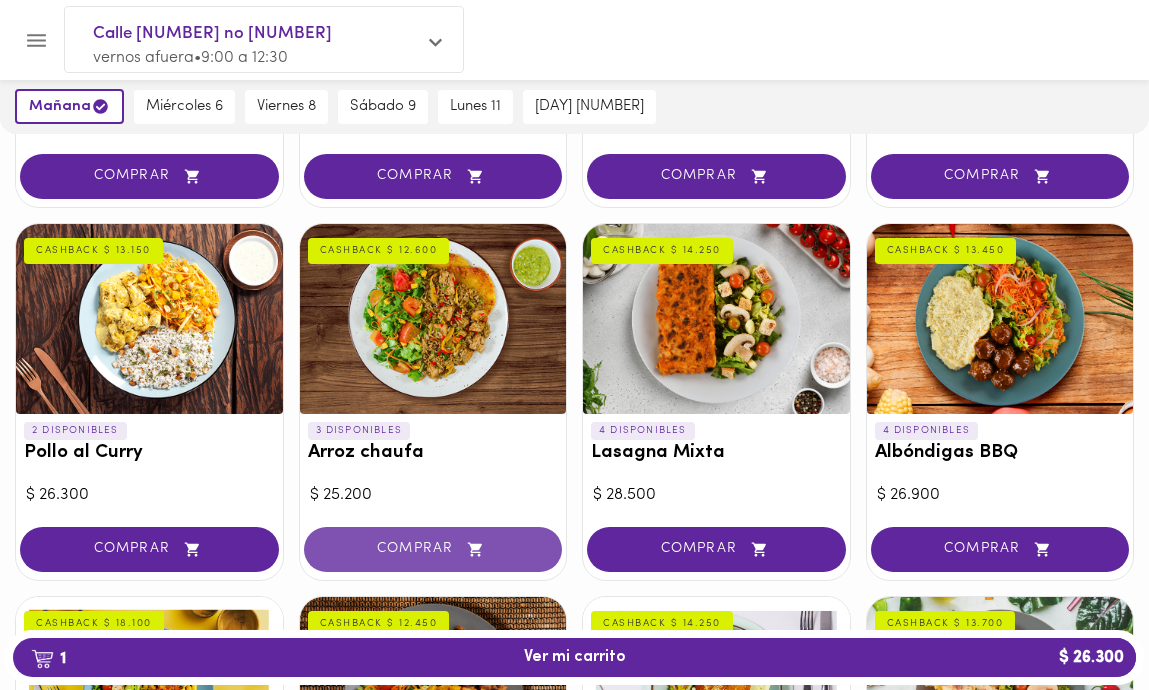 click on "COMPRAR" at bounding box center [433, 549] 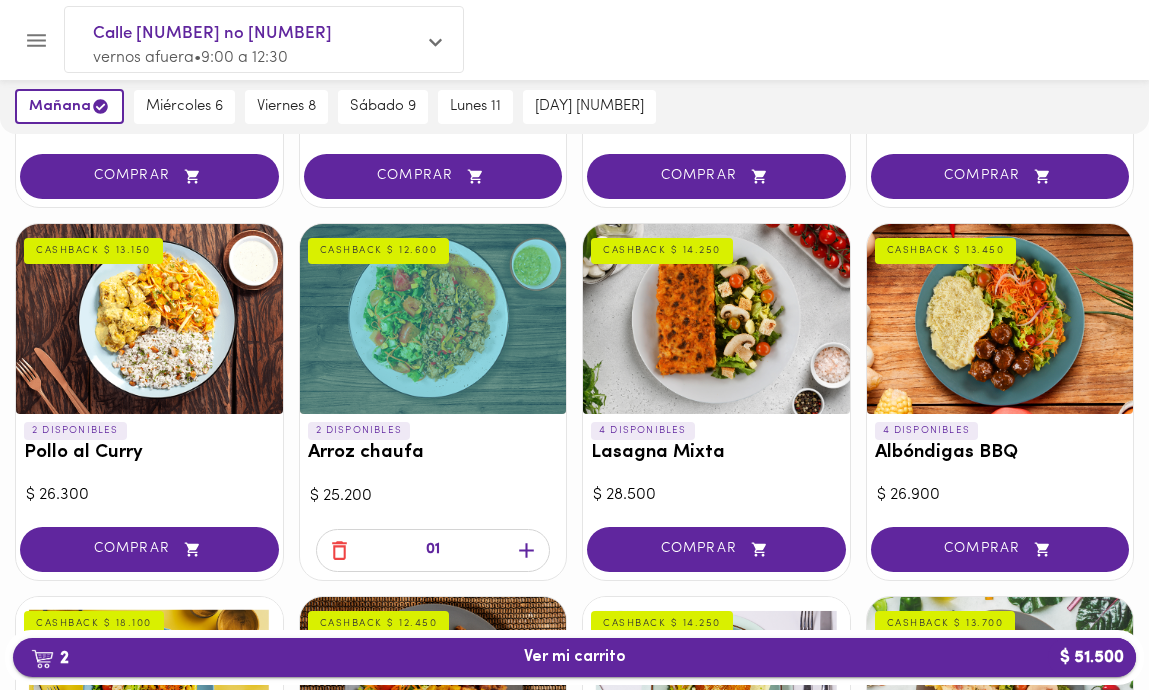 click on "[NUMBER] Ver mi carrito $ [PRICE]" at bounding box center (574, 657) 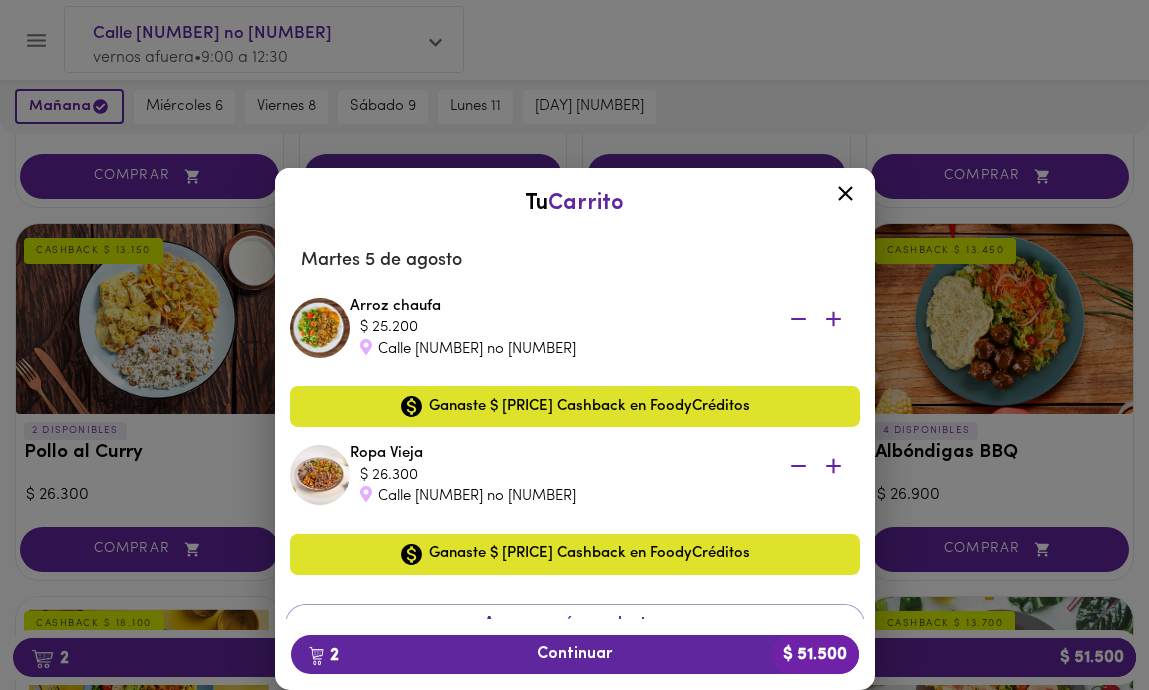 click 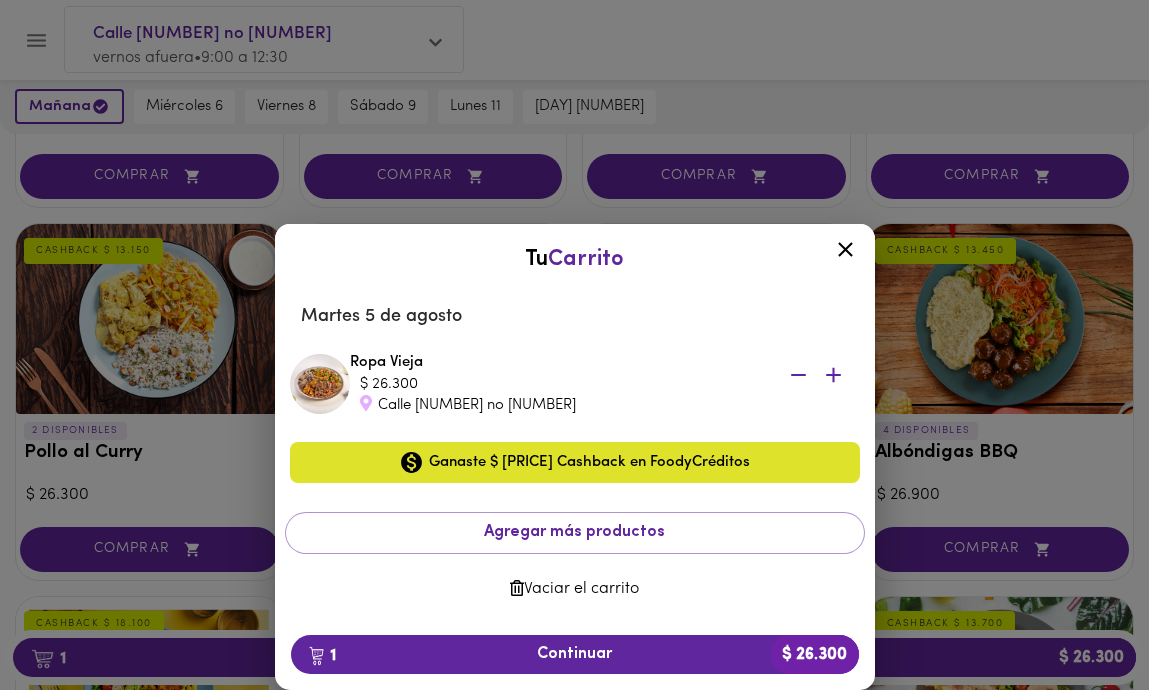 click 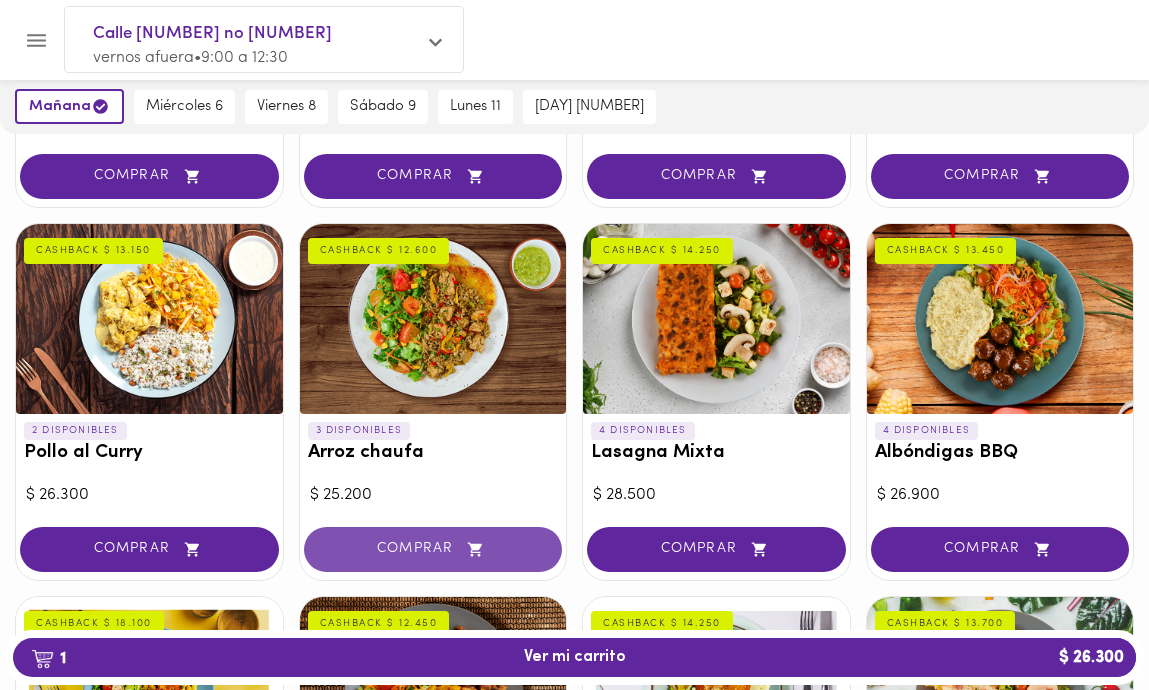click on "COMPRAR" at bounding box center [433, 549] 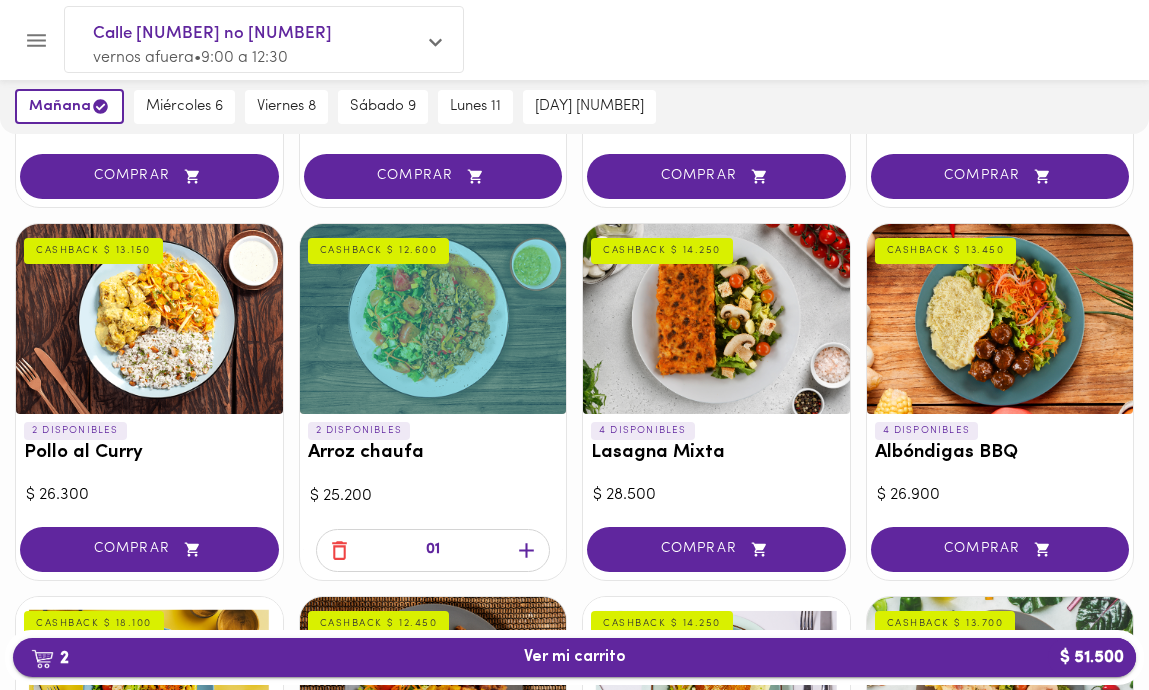 click on "[NUMBER] Ver mi carrito $ [PRICE]" at bounding box center (574, 657) 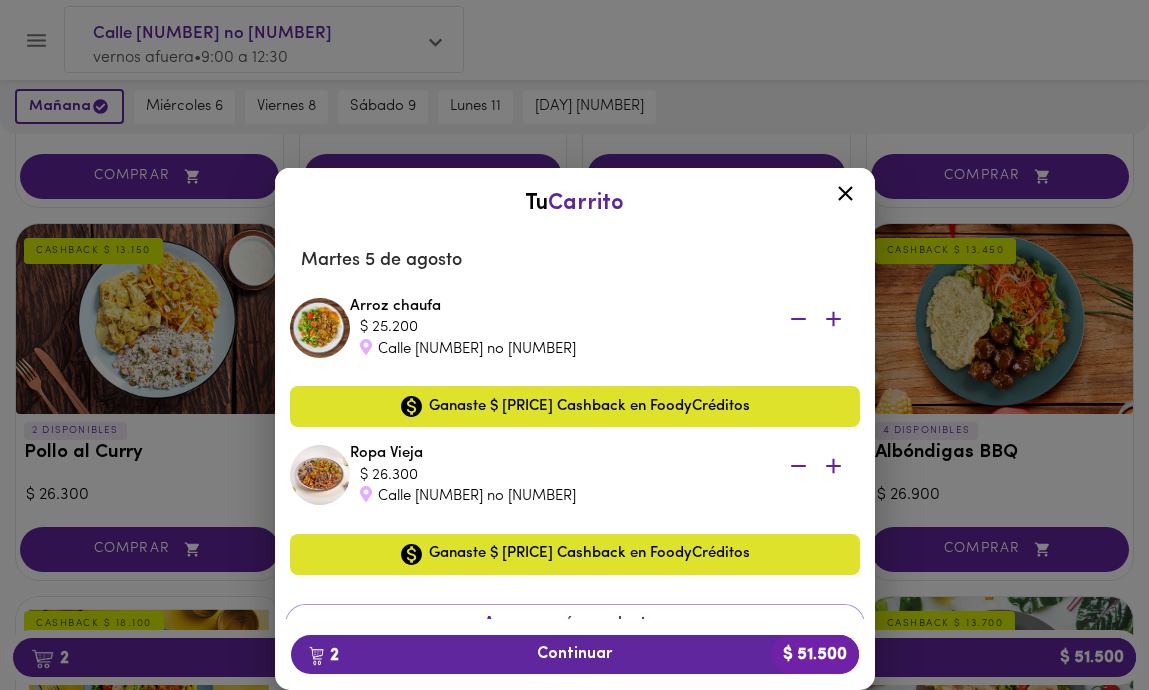 click 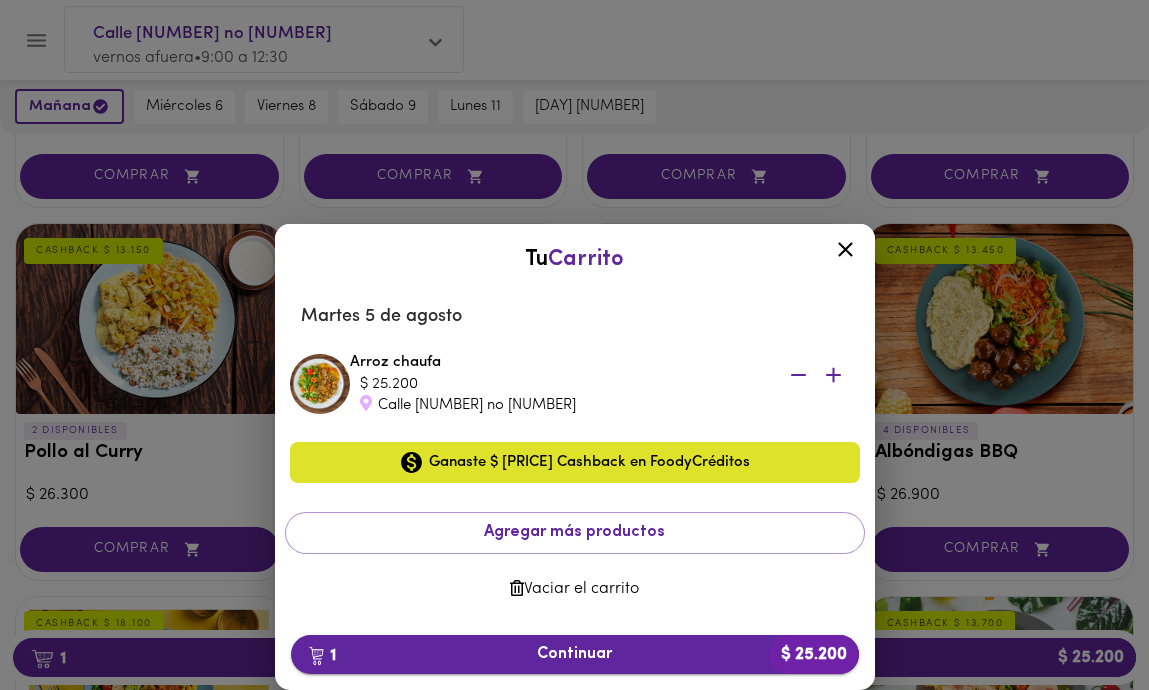 click on "1 Continuar $ 25.200" at bounding box center (575, 654) 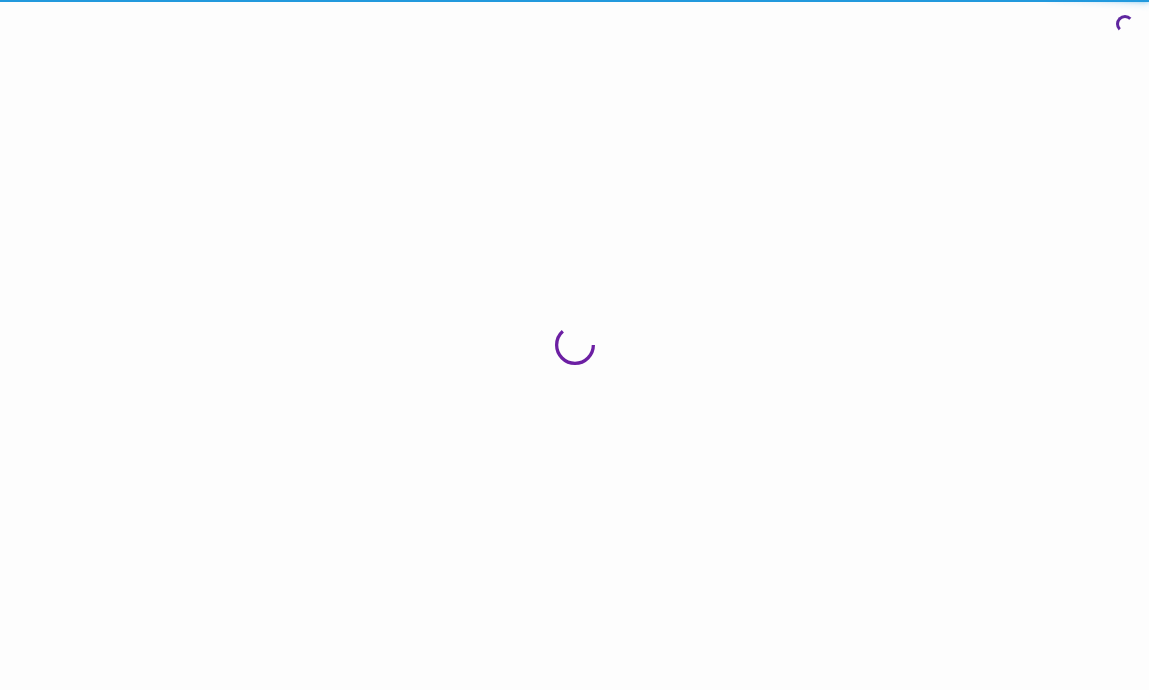 scroll, scrollTop: 0, scrollLeft: 0, axis: both 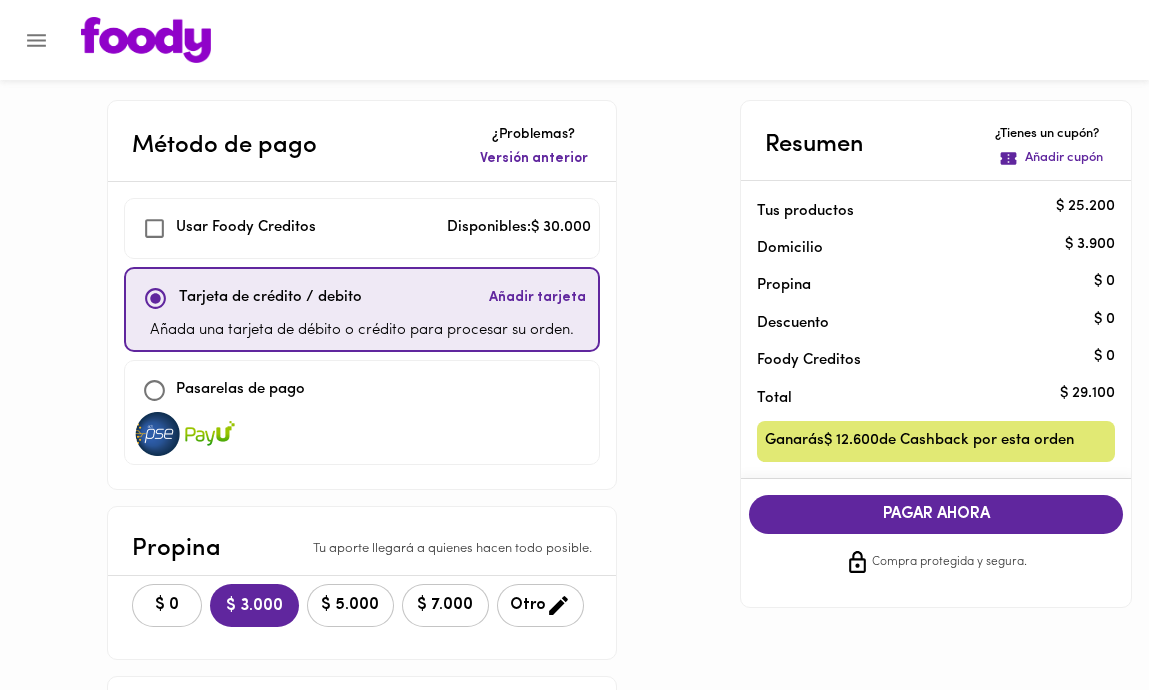 checkbox on "true" 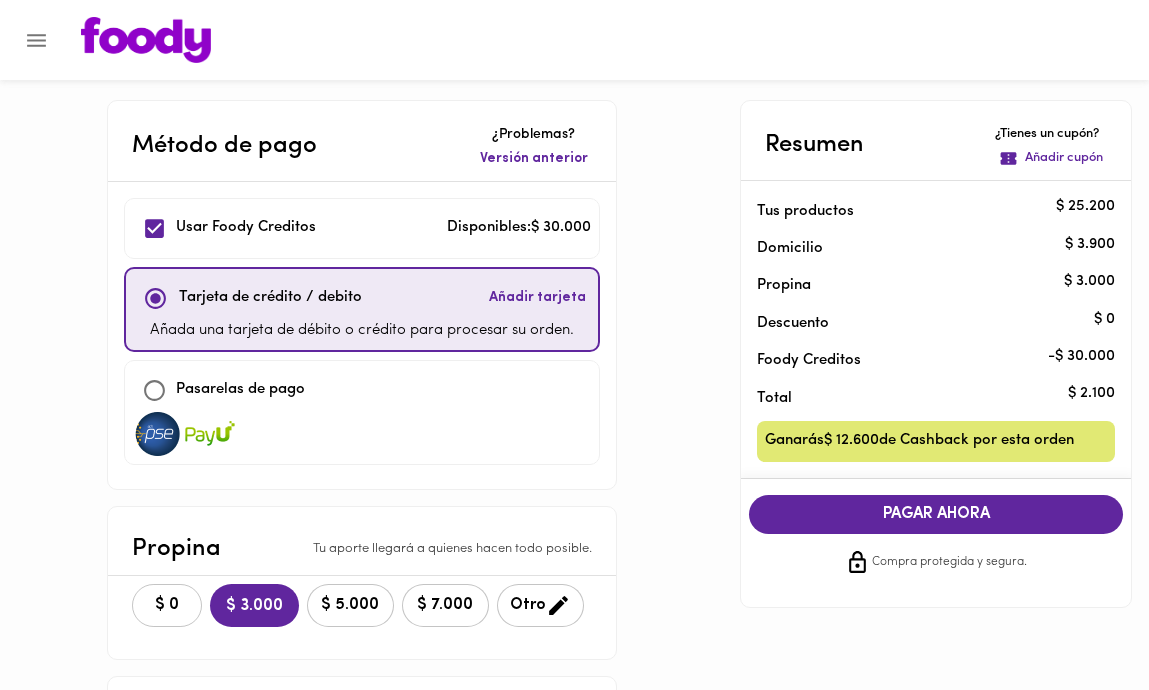 click on "$ 0" at bounding box center (167, 605) 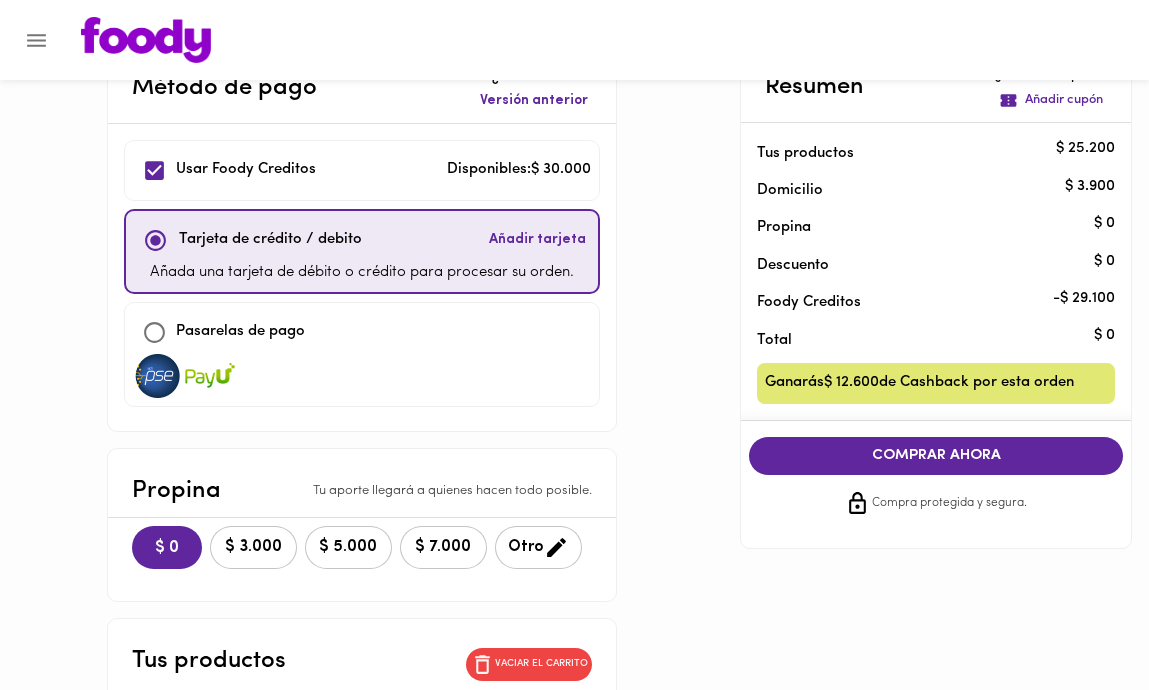 scroll, scrollTop: 51, scrollLeft: 0, axis: vertical 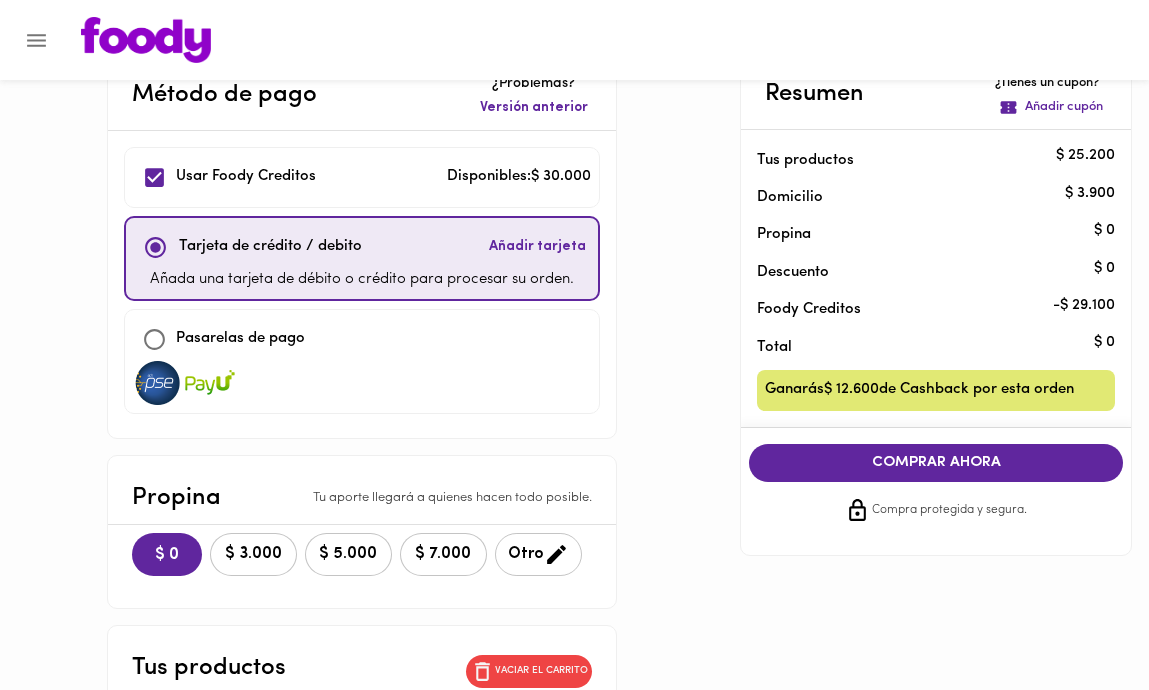 click 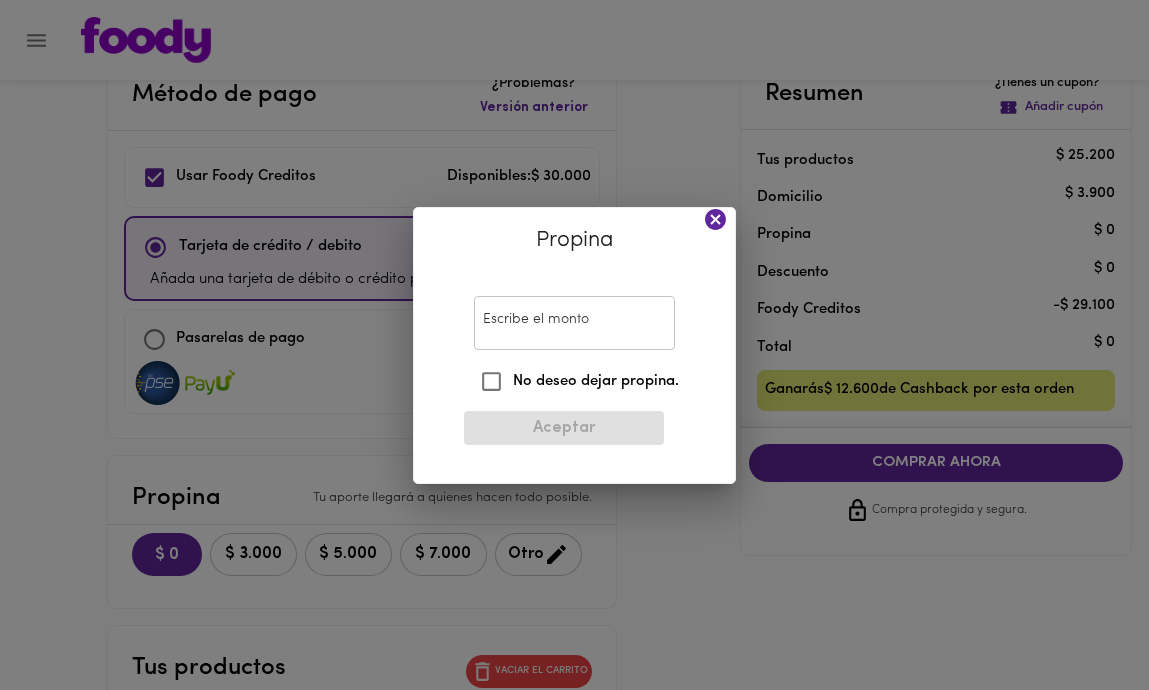 click on "Escribe el monto" at bounding box center [574, 323] 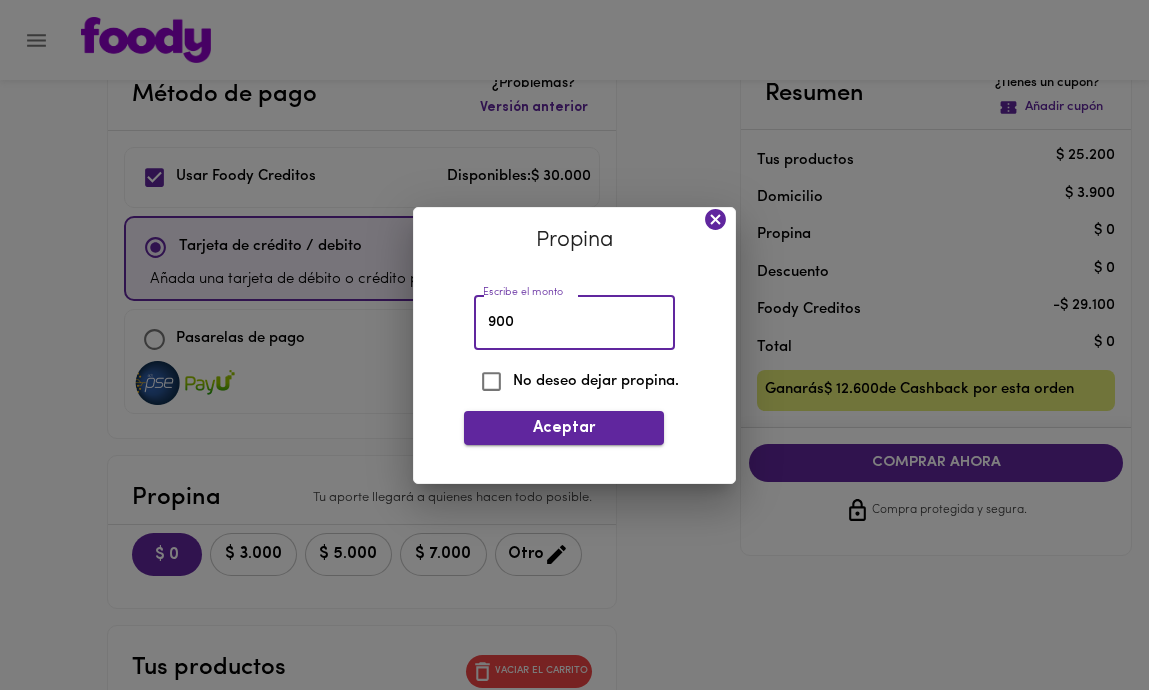 type on "900" 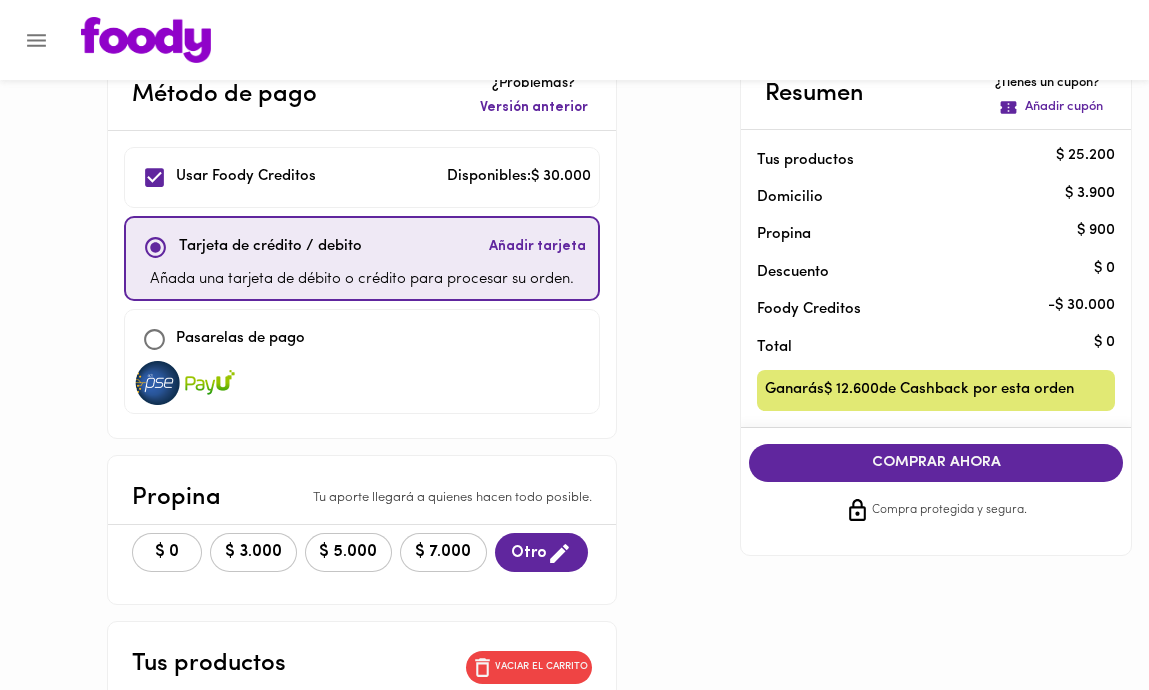 click on "COMPRAR AHORA" at bounding box center [936, 463] 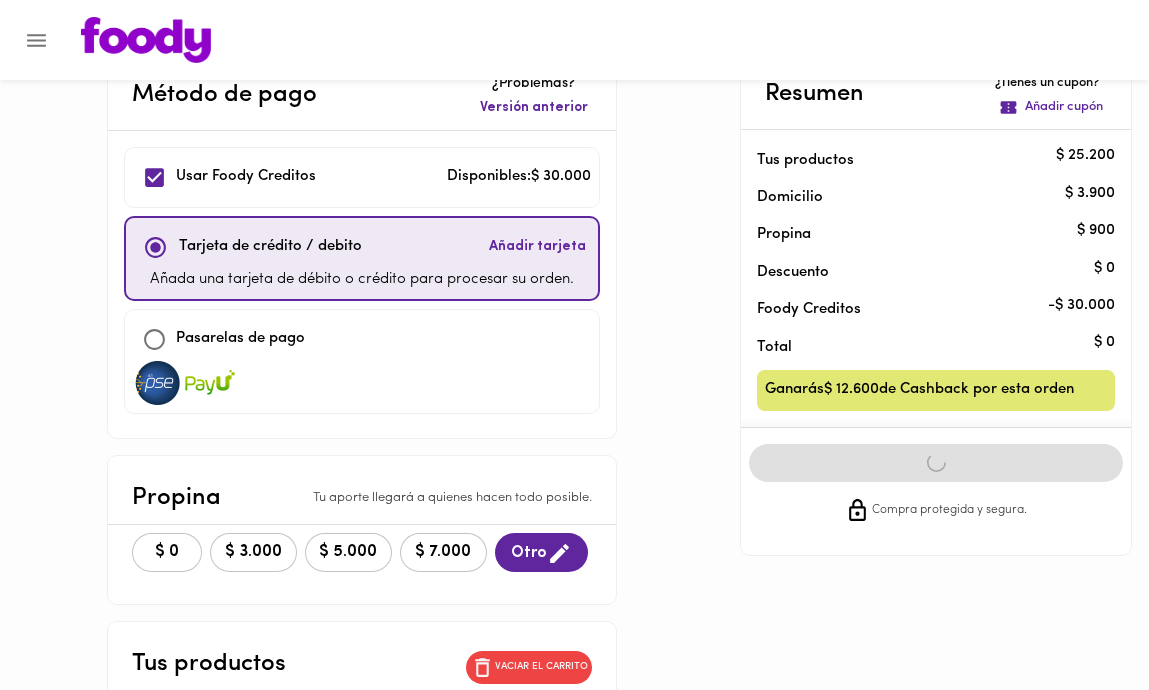 scroll, scrollTop: 0, scrollLeft: 0, axis: both 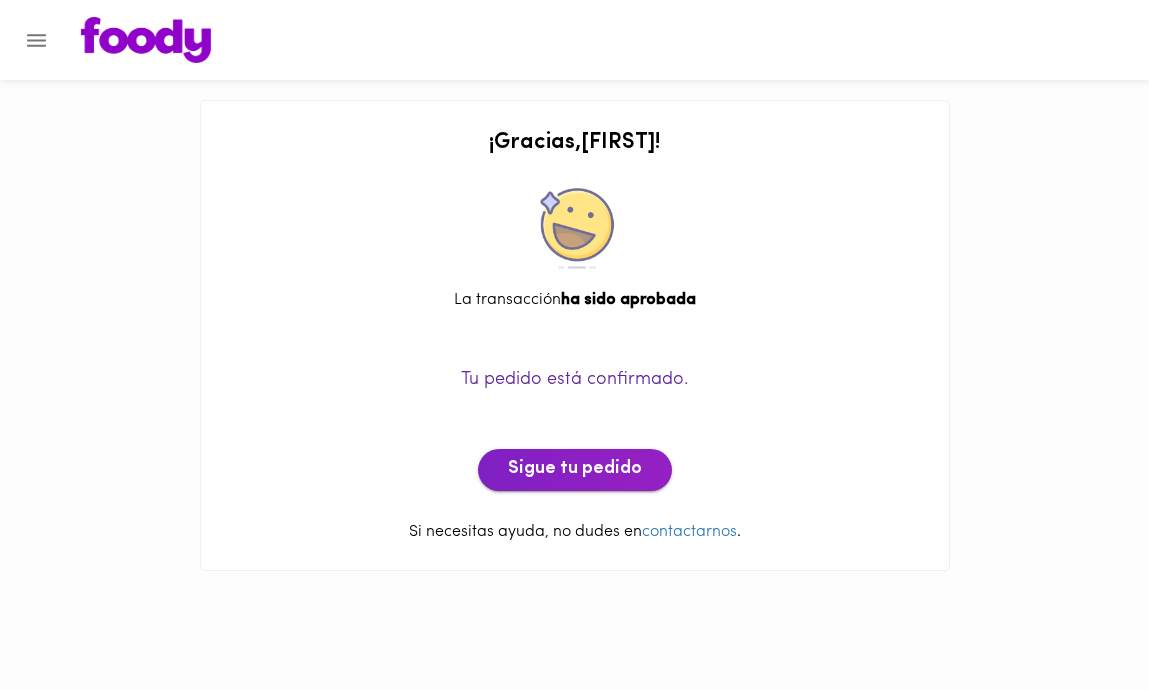 click on "Sigue tu pedido" at bounding box center (575, 470) 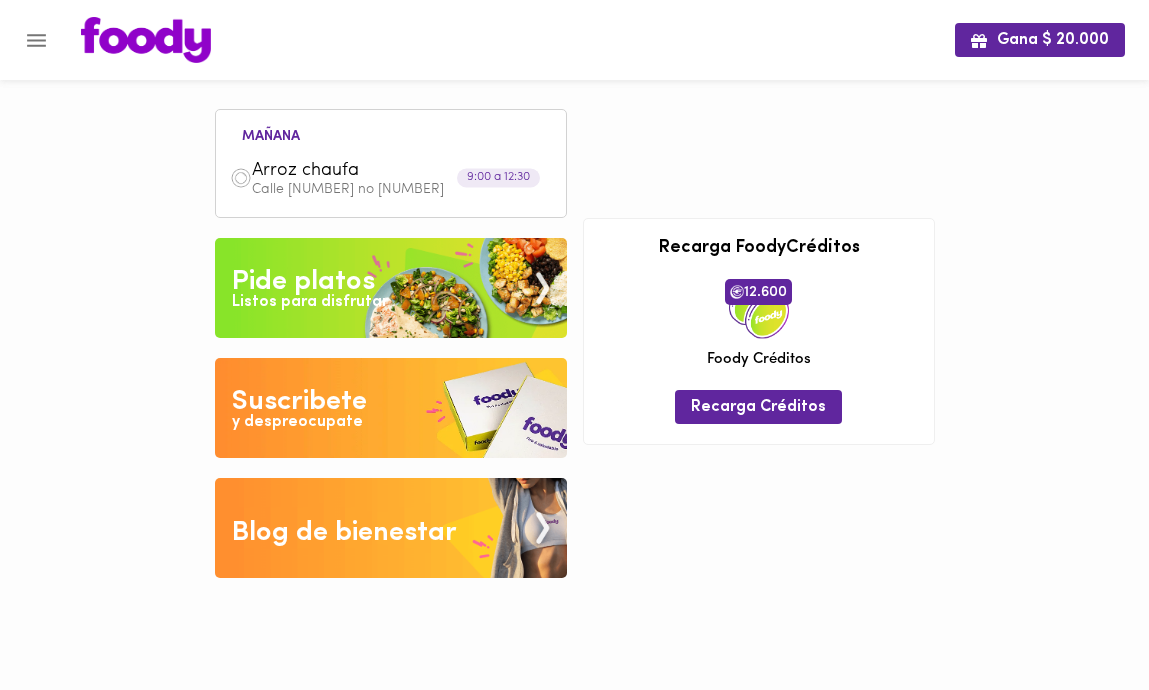 click on "Suscribete" at bounding box center (299, 402) 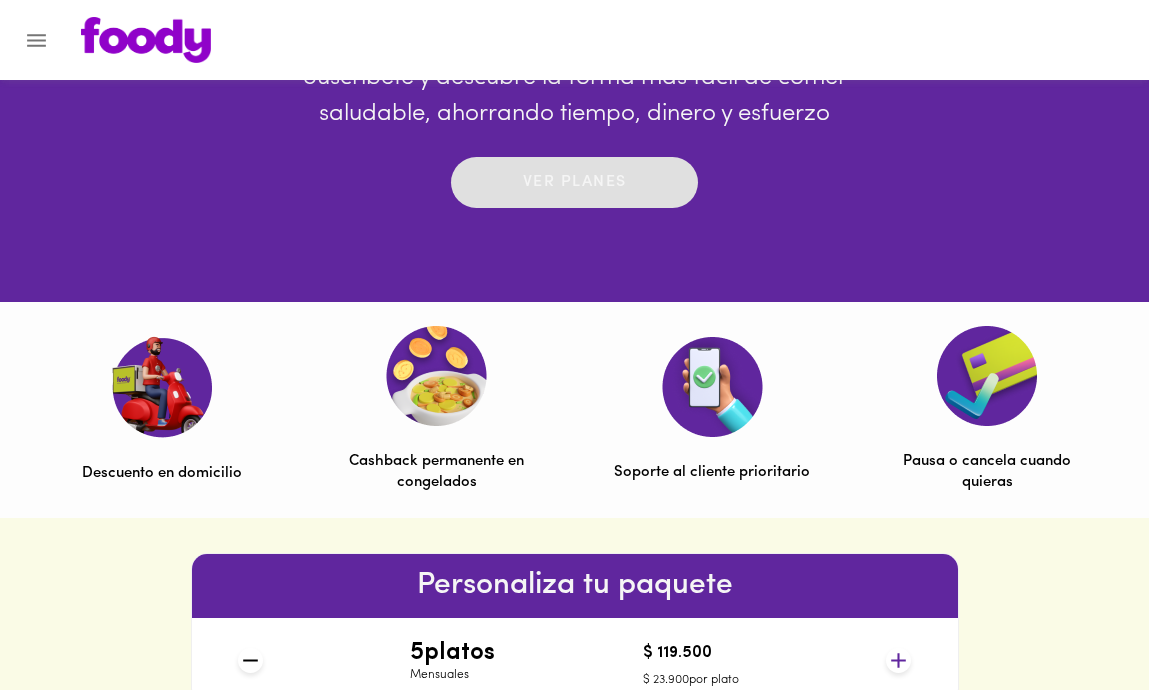 click on "Ver planes" at bounding box center (575, 182) 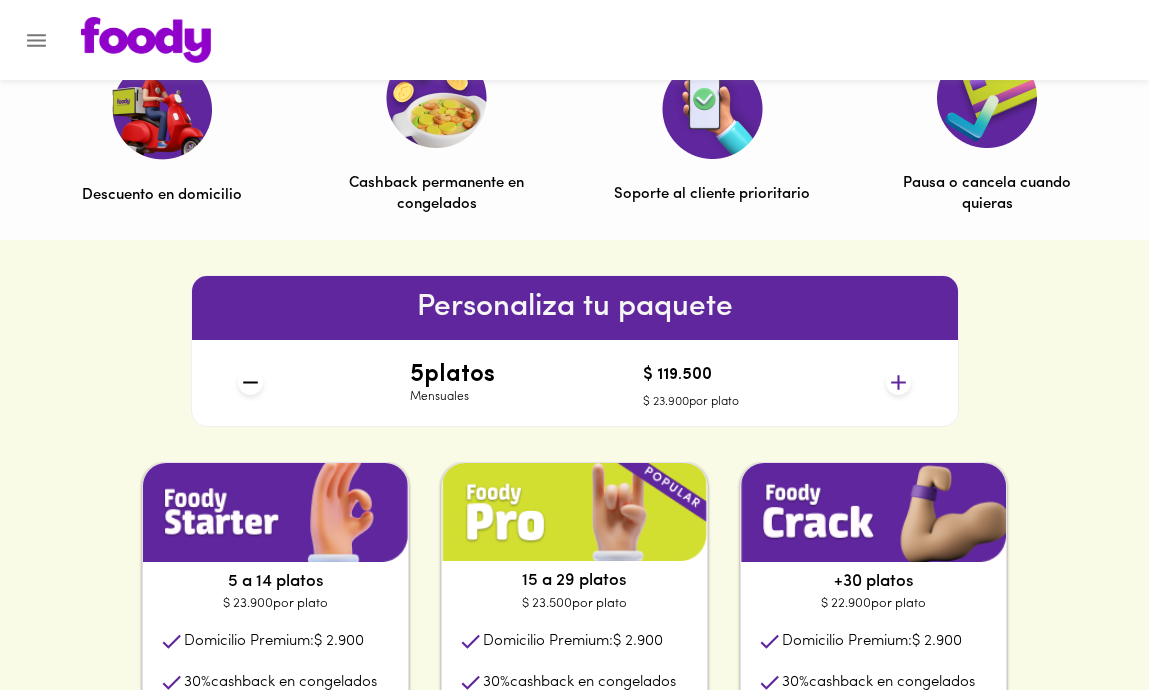scroll, scrollTop: 700, scrollLeft: 0, axis: vertical 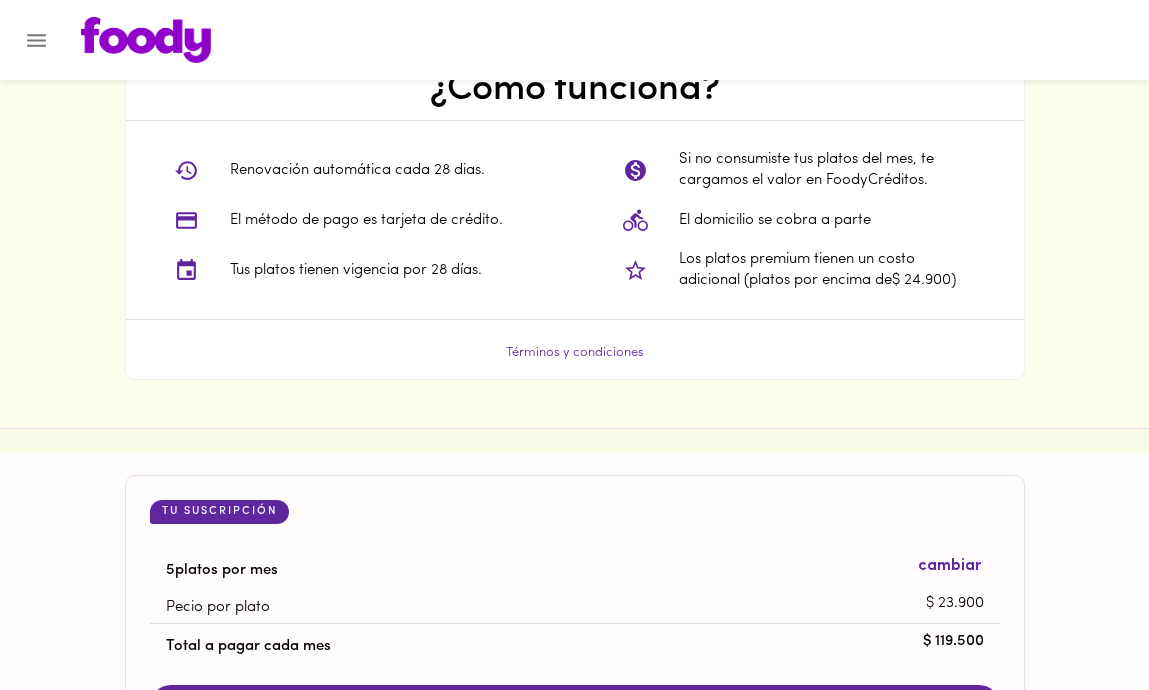 click 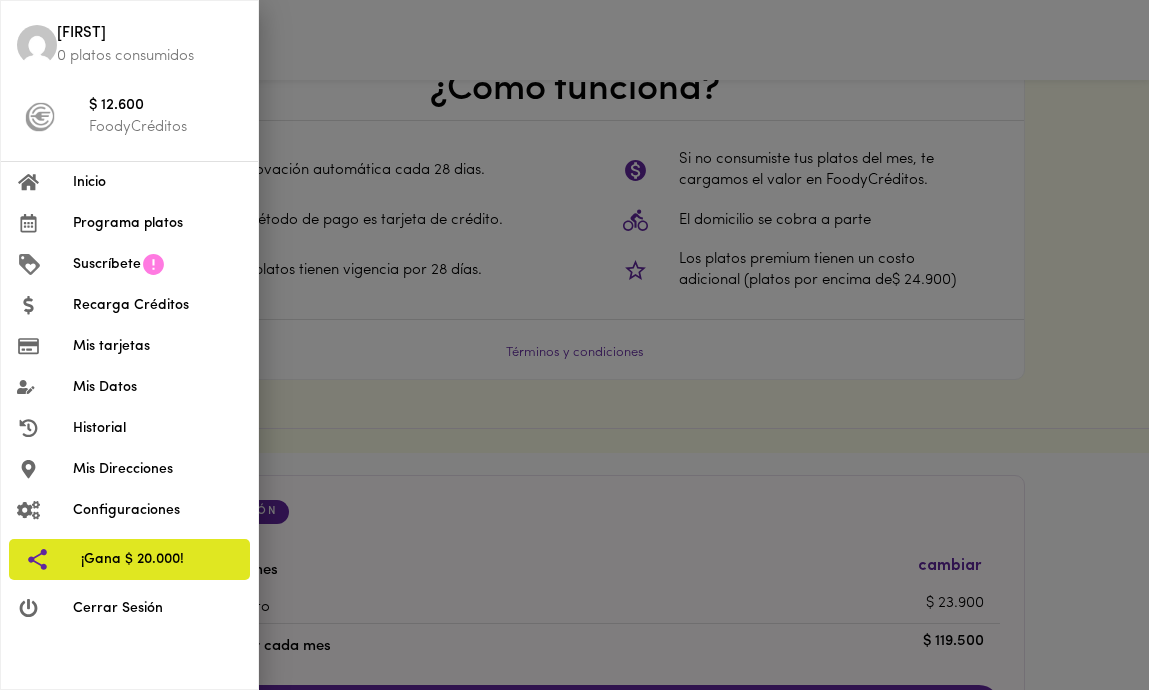 click on "Inicio" at bounding box center [157, 182] 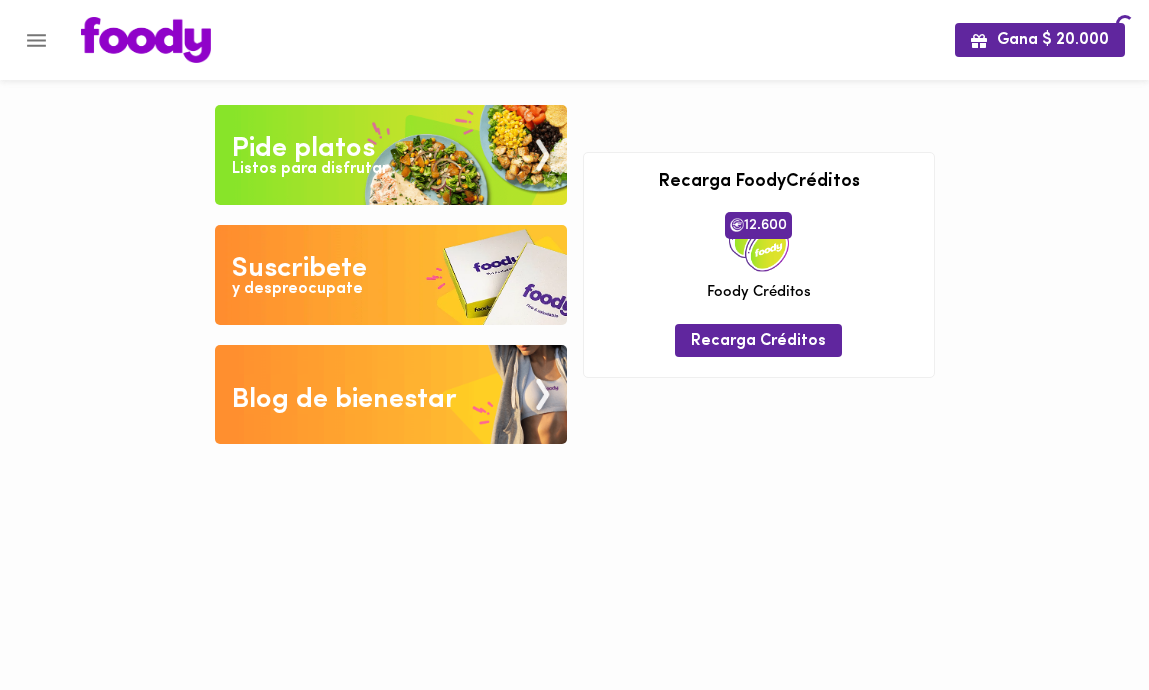 scroll, scrollTop: 0, scrollLeft: 0, axis: both 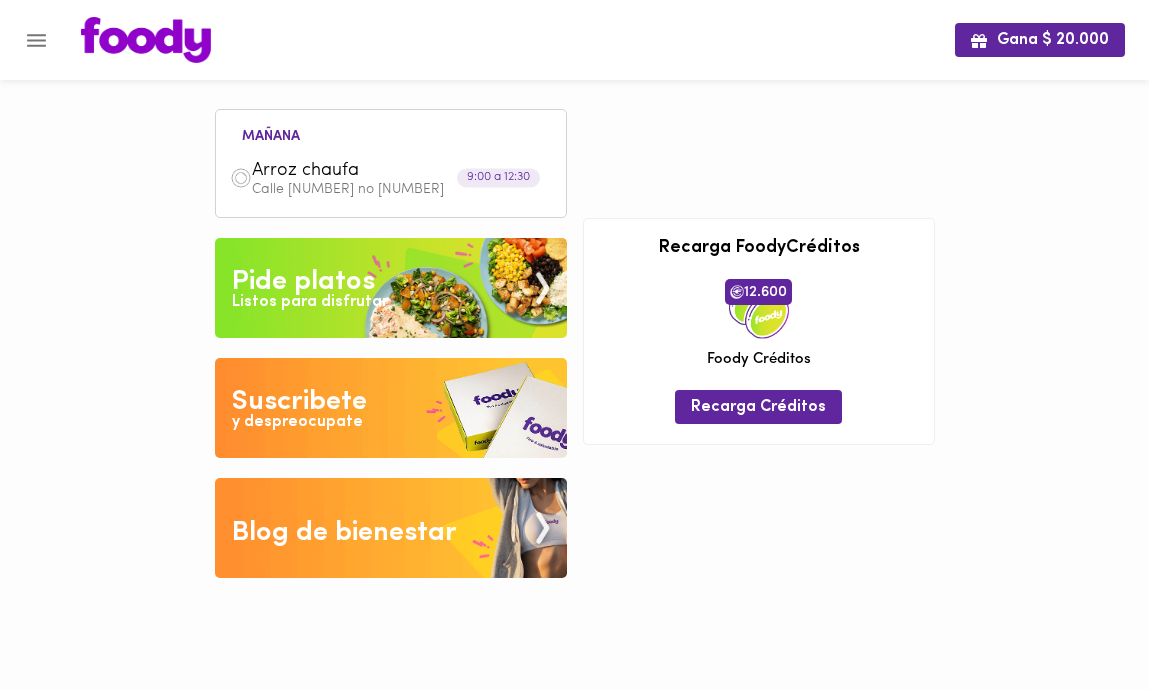 click on "Listos para disfrutar" at bounding box center (310, 302) 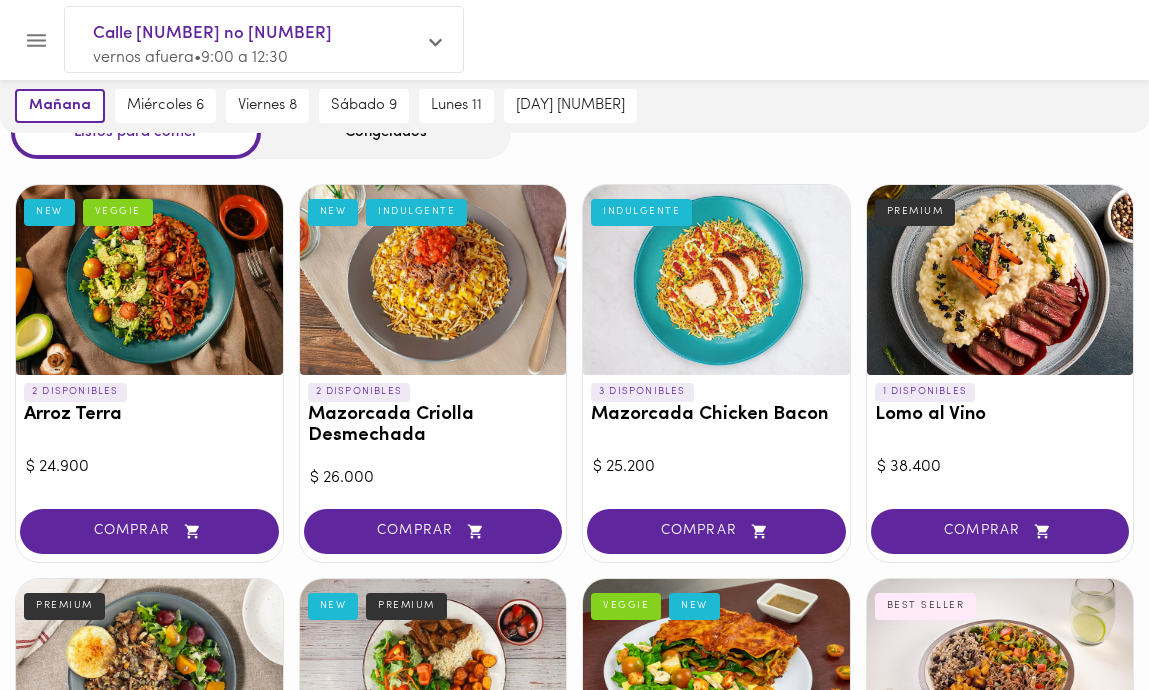 scroll, scrollTop: 0, scrollLeft: 0, axis: both 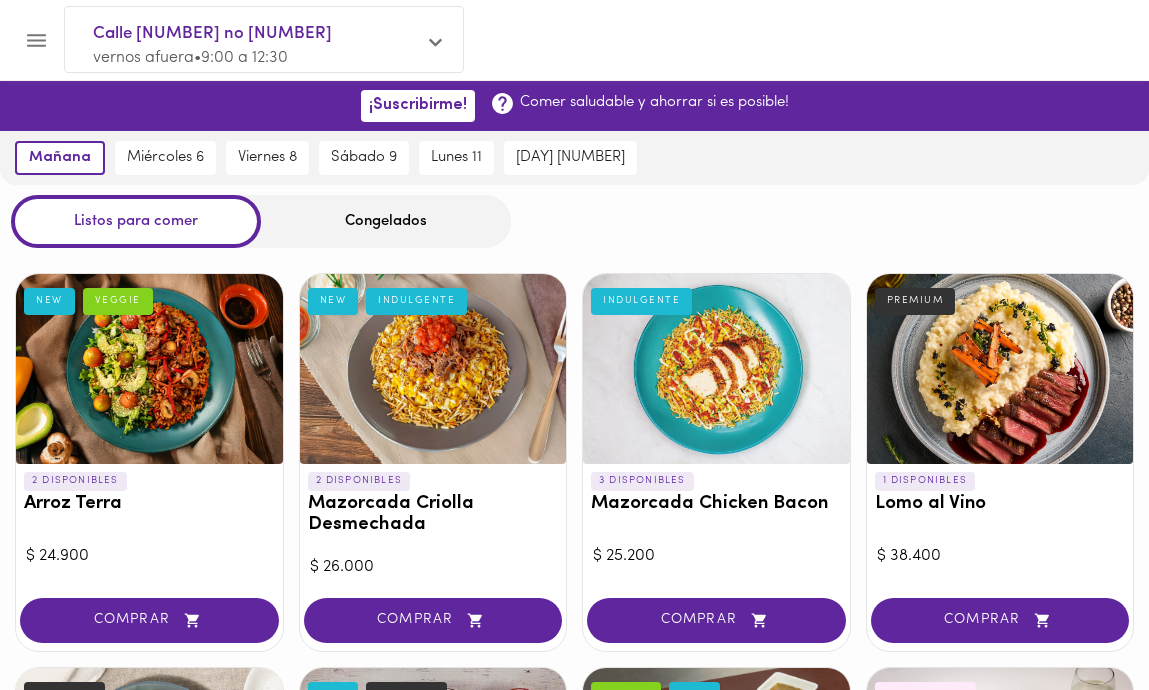 click 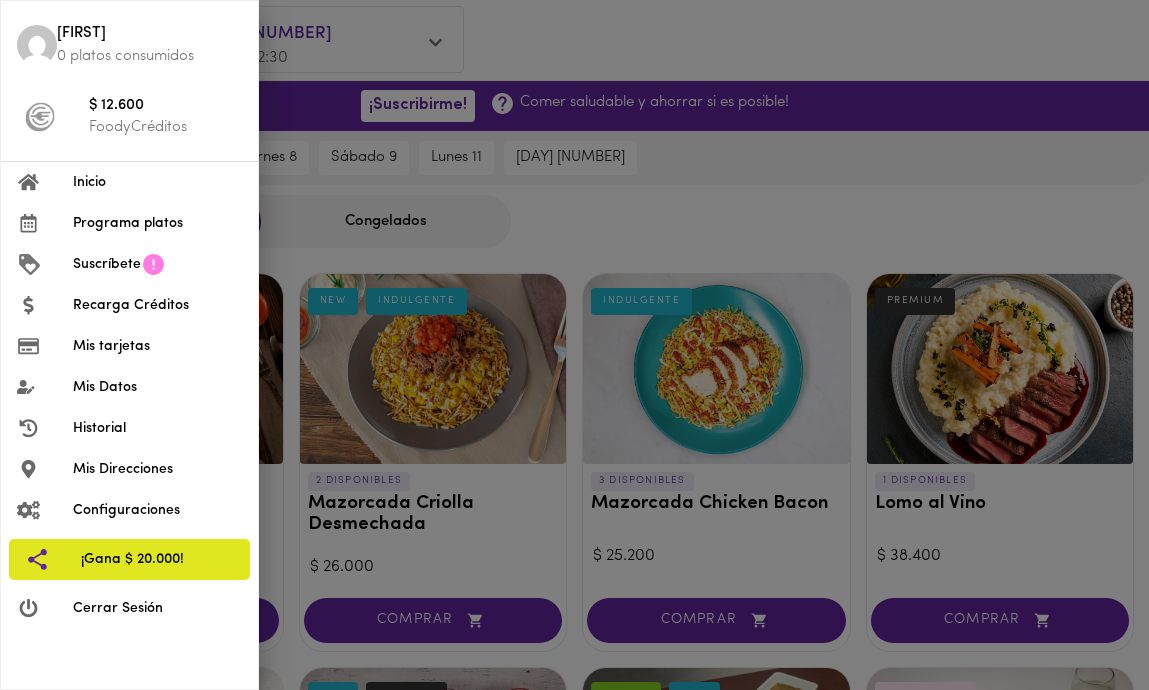 click on "Inicio" at bounding box center (157, 182) 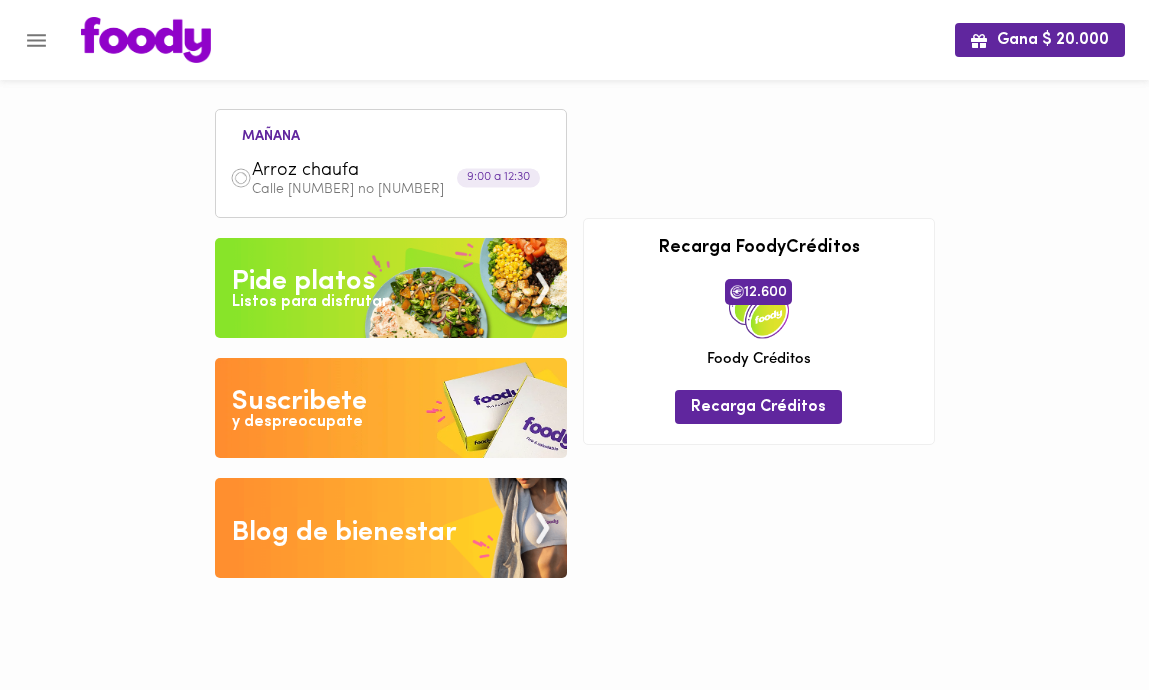 click on "y despreocupate" at bounding box center (297, 422) 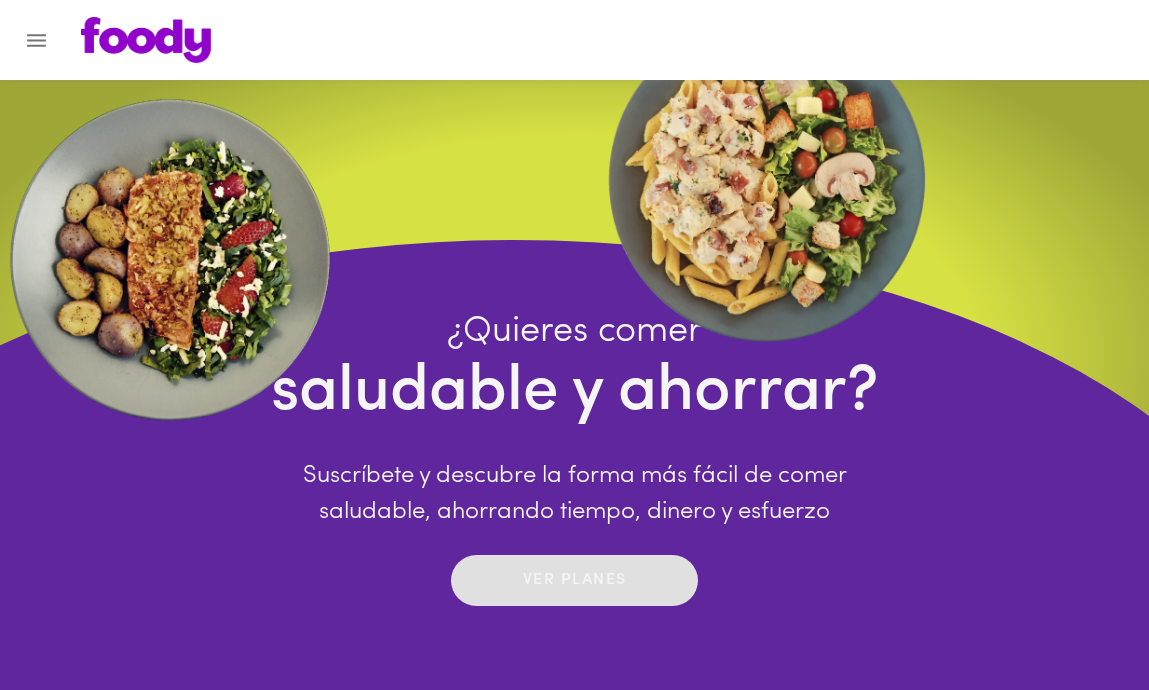 click on "Ver planes" at bounding box center [575, 580] 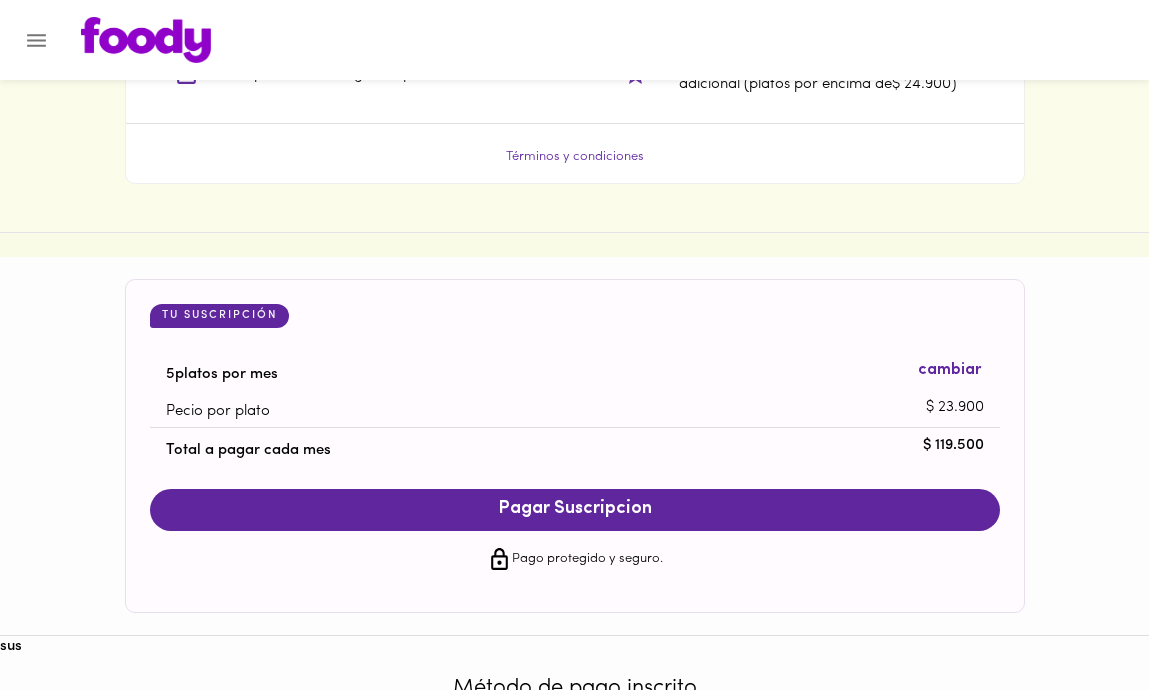 scroll, scrollTop: 1862, scrollLeft: 0, axis: vertical 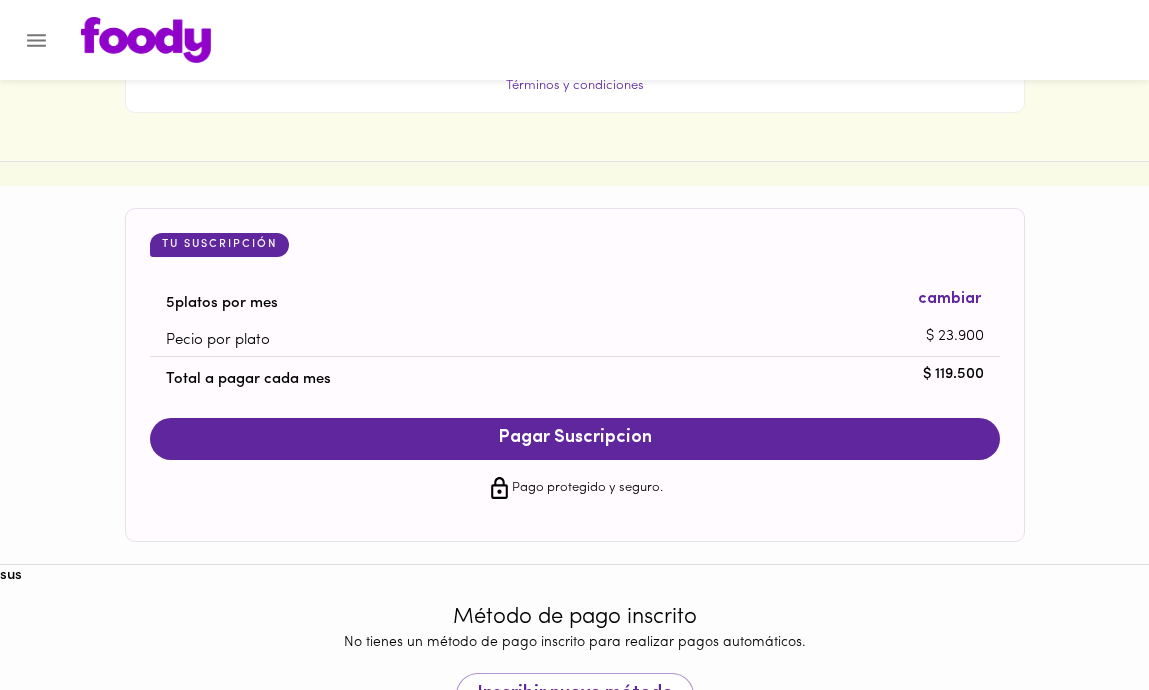 type 